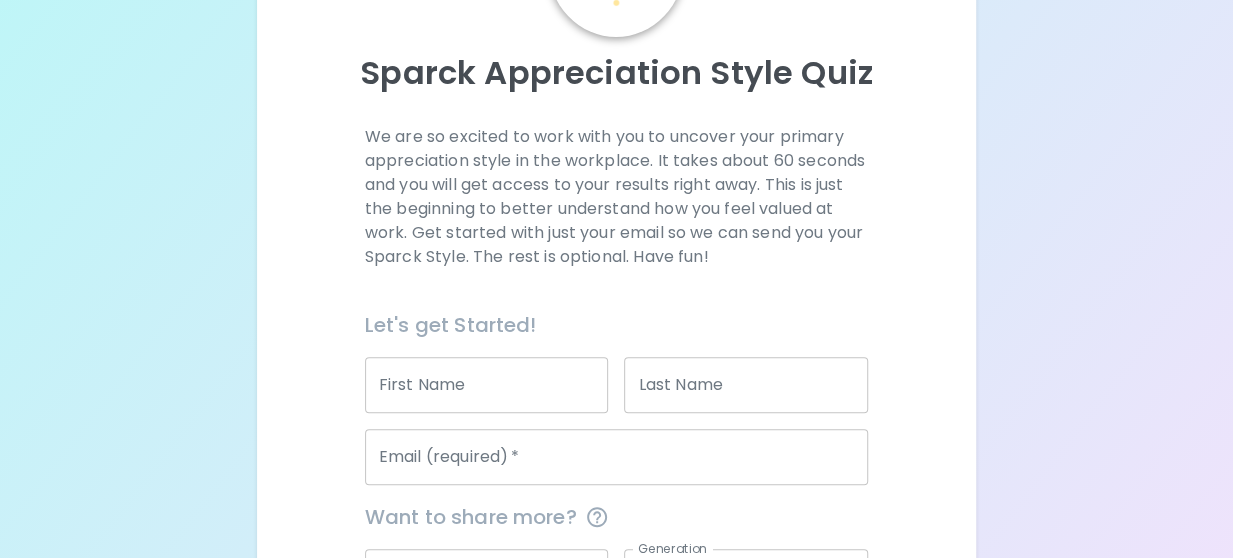 scroll, scrollTop: 187, scrollLeft: 0, axis: vertical 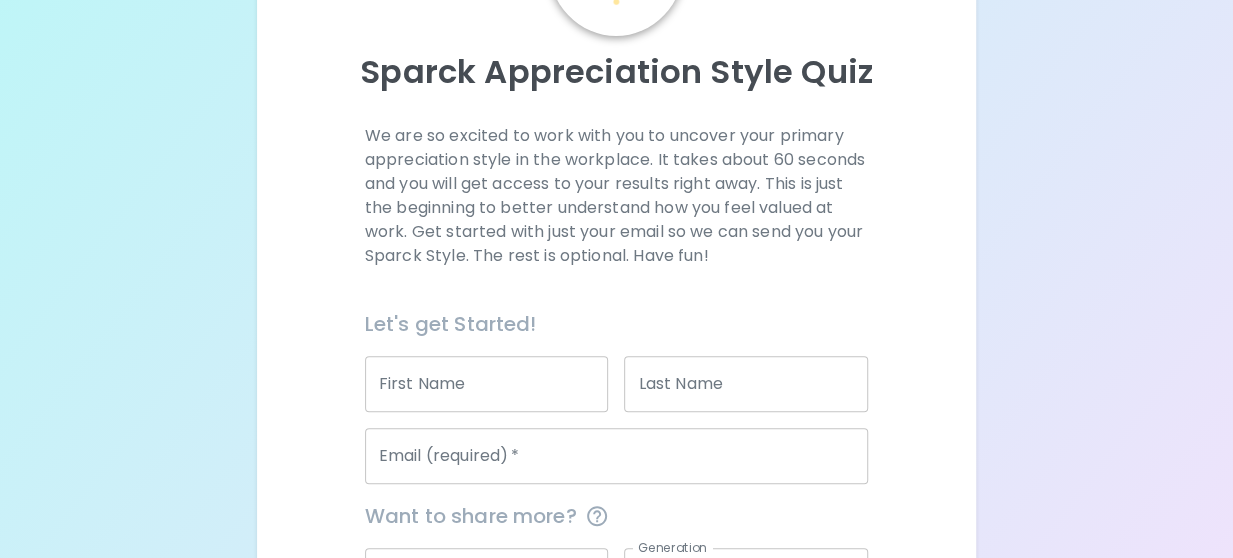 click on "First Name" at bounding box center (487, 384) 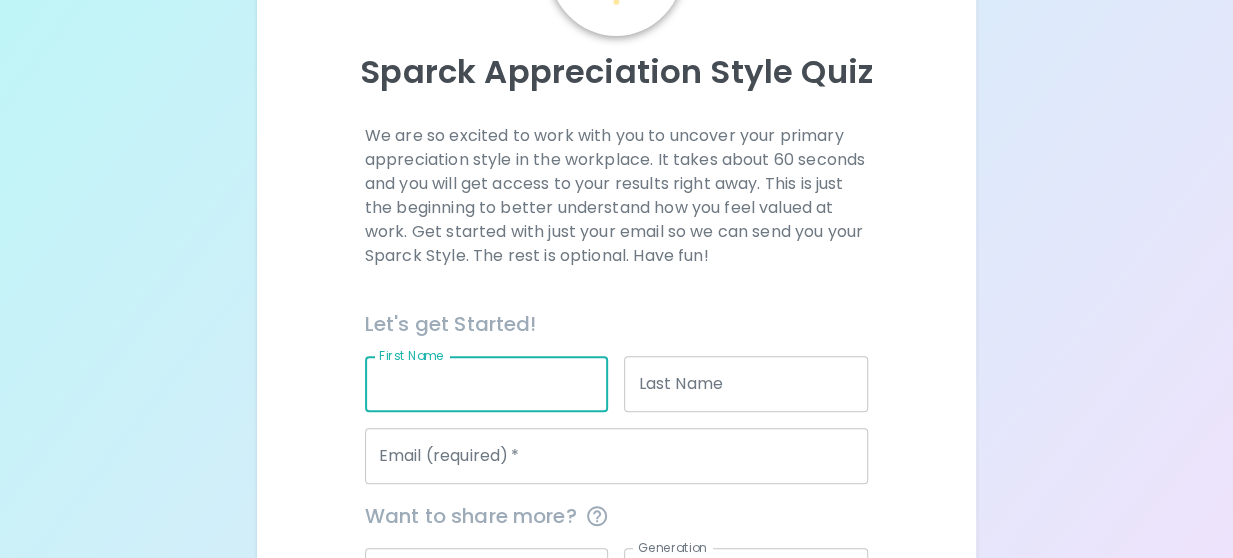 type on "[FIRST]" 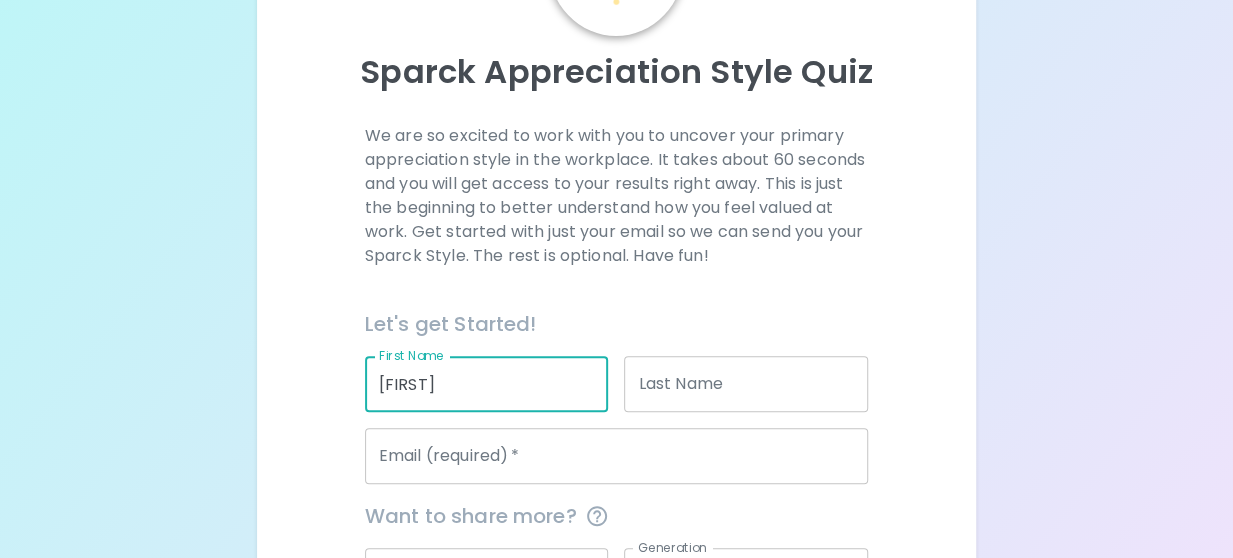 type on "[LAST]" 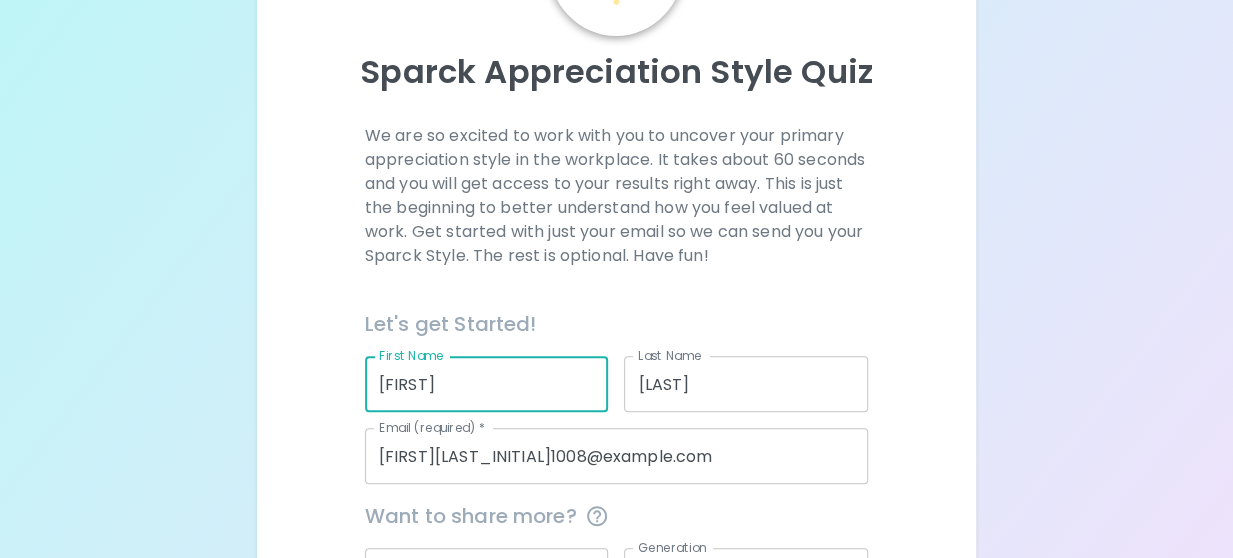 click on "[FIRST][LAST_INITIAL]1008@example.com" at bounding box center (616, 456) 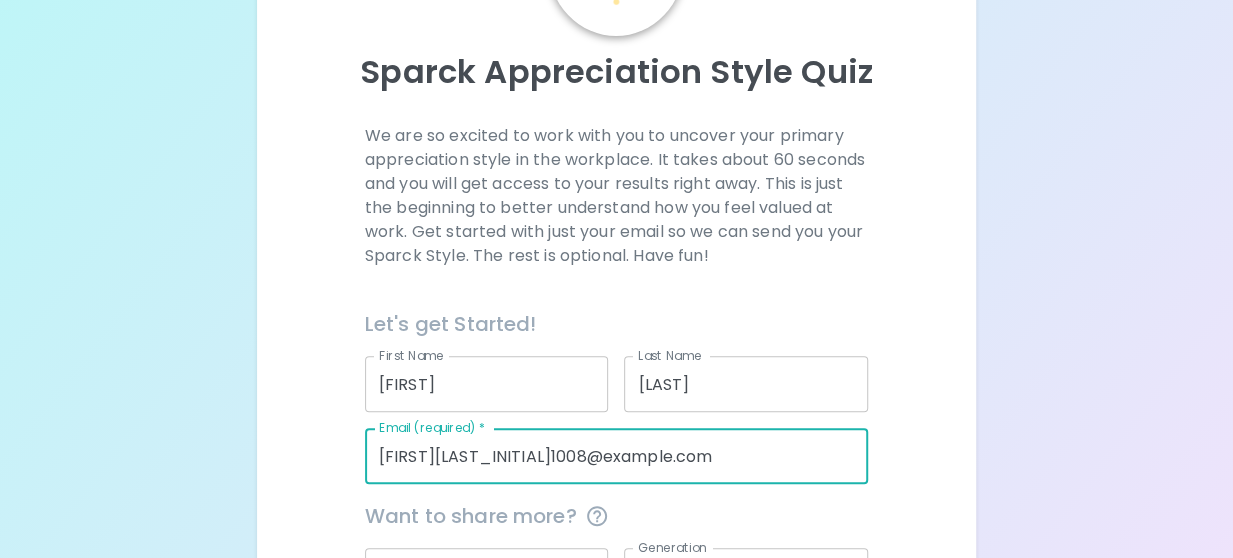 click on "[FIRST][LAST_INITIAL]1008@example.com" at bounding box center (616, 456) 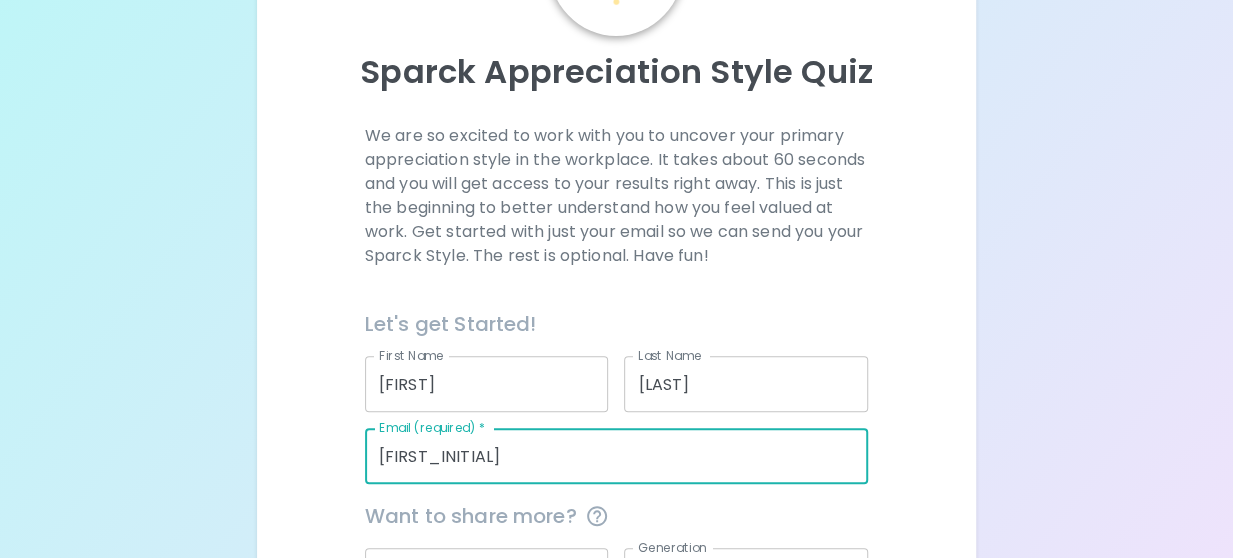 type on "a" 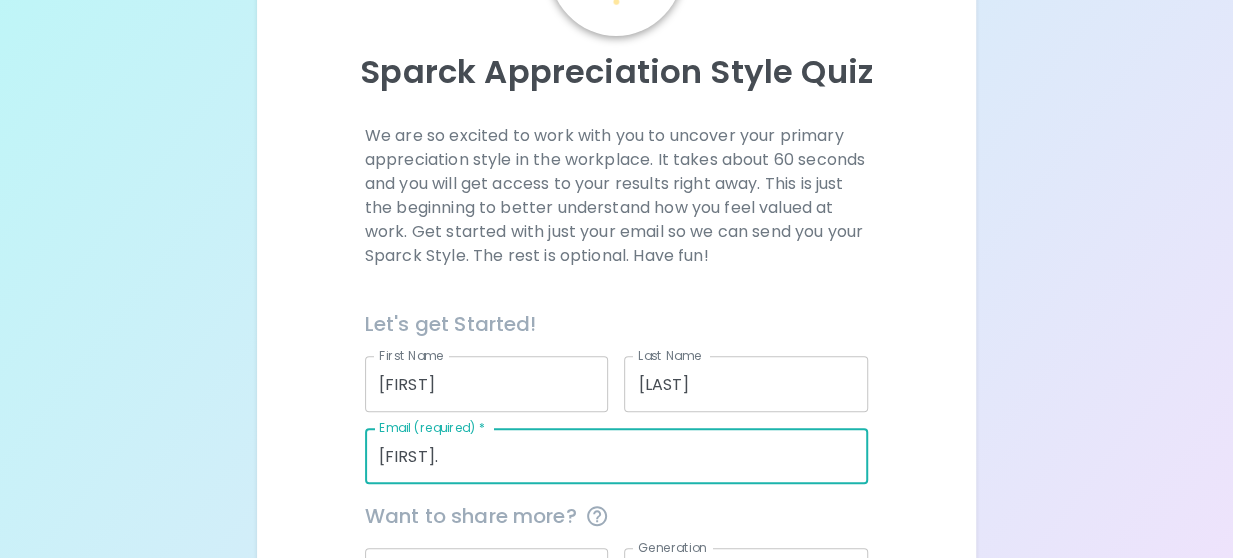 type on "[EMAIL]" 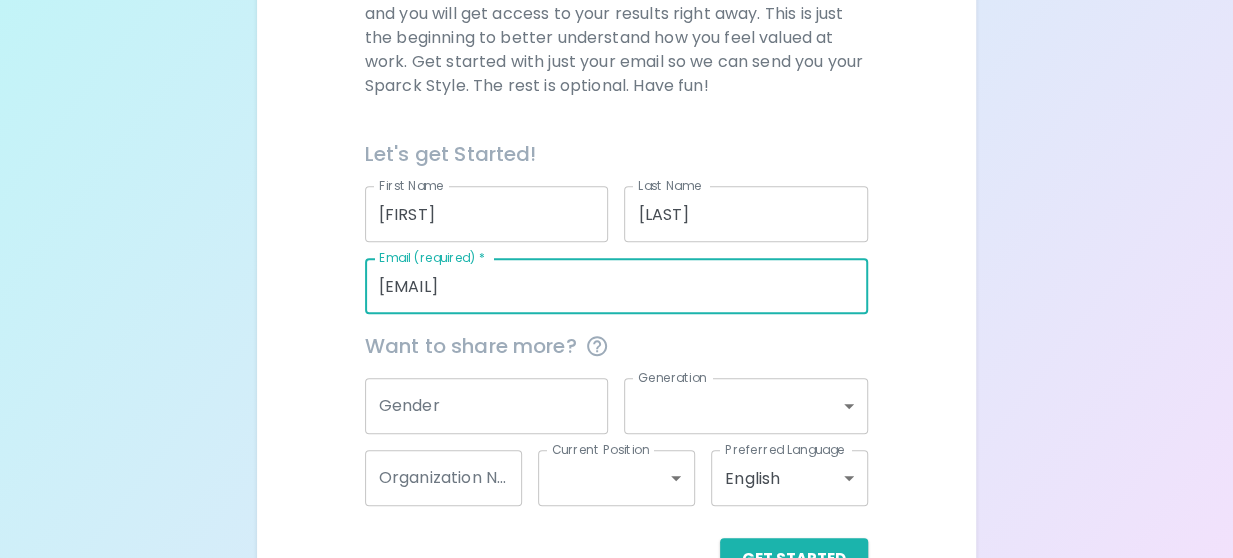 scroll, scrollTop: 412, scrollLeft: 0, axis: vertical 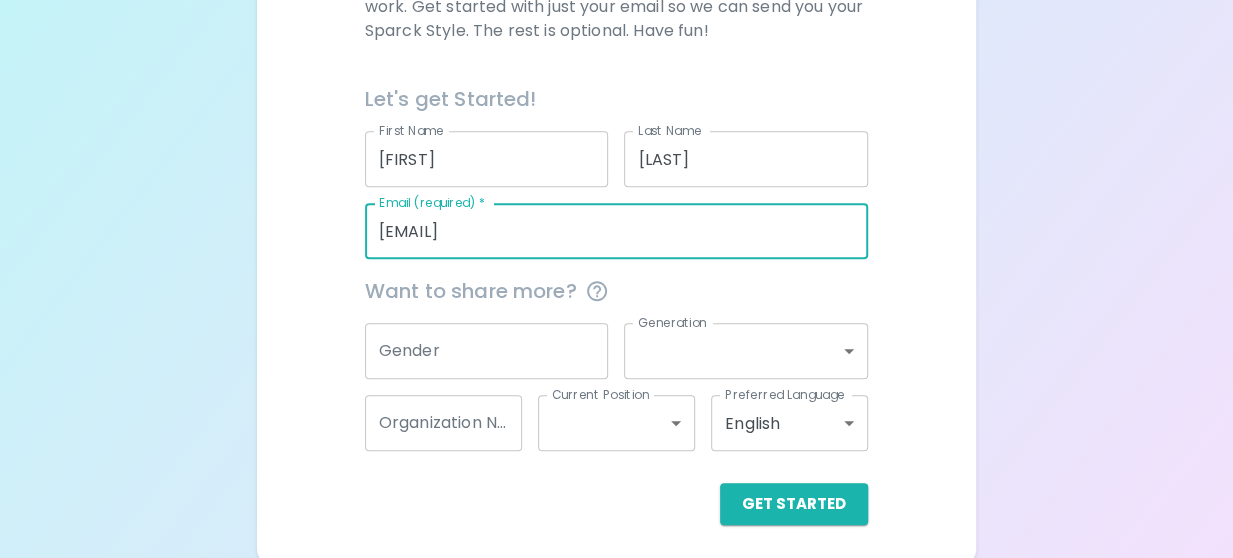 click on "Gender" at bounding box center (487, 351) 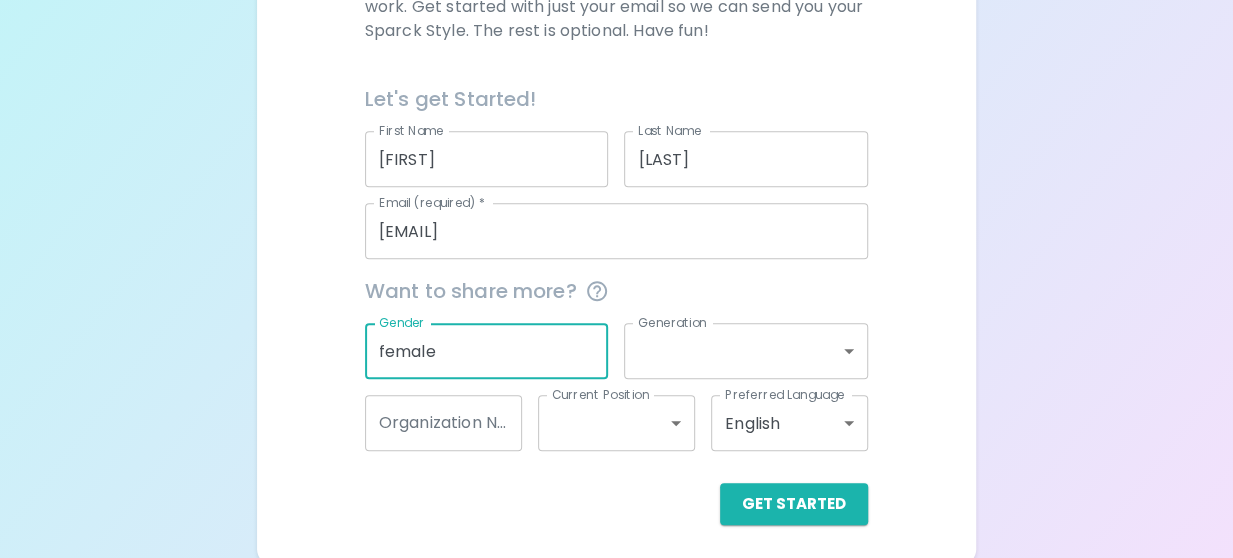type on "female" 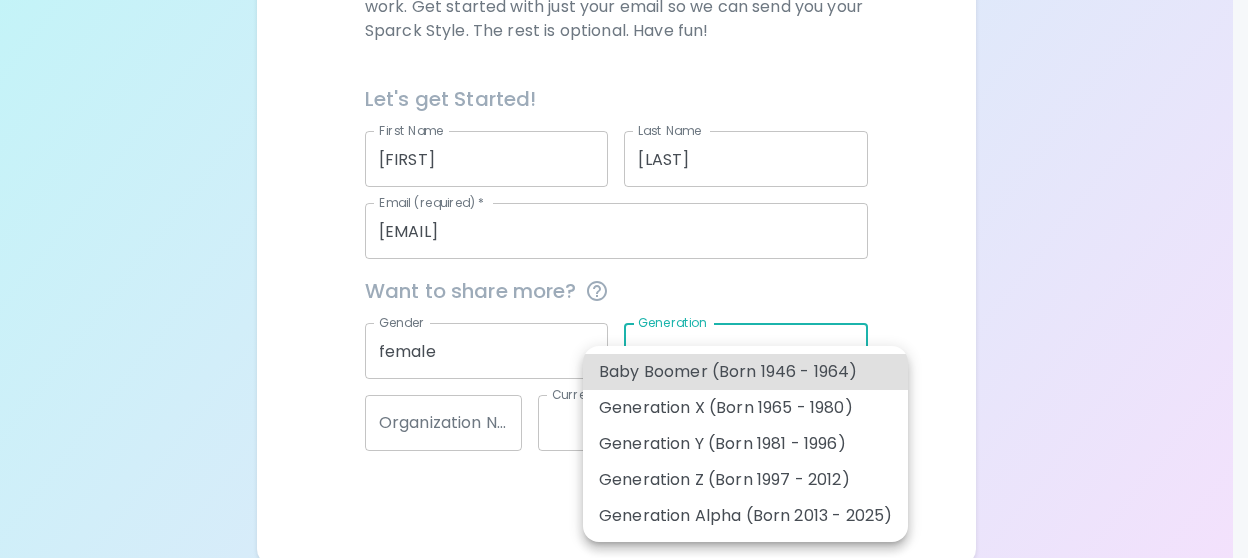 click on "Sparck Appreciation Style Quiz We are so excited to work with you to uncover your primary appreciation style in the workplace. It takes about 60 seconds and you will get access to your results right away. This is just the beginning to better understand how you feel valued at work. Get started with just your email so we can send you your Sparck Style. The rest is optional. Have fun! Let's get Started! First Name [FIRST] First Name Last Name [LAST] Last Name Email (required)   * [EMAIL] Email (required)   * Want to share more? Gender female Gender Generation ​ Generation Organization Name [ORGANIZATION] Organization Name Current Position ​ Current Position Preferred Language English en Preferred Language Get Started   English Español العربية‏ Português Got it Baby Boomer (Born 1946 - 1964) Generation X (Born 1965 - 1980) Generation Y (Born 1981 - 1996) Generation Z (Born 1997 - 2012) Generation Alpha (Born 2013 - 2025)" at bounding box center [624, 76] 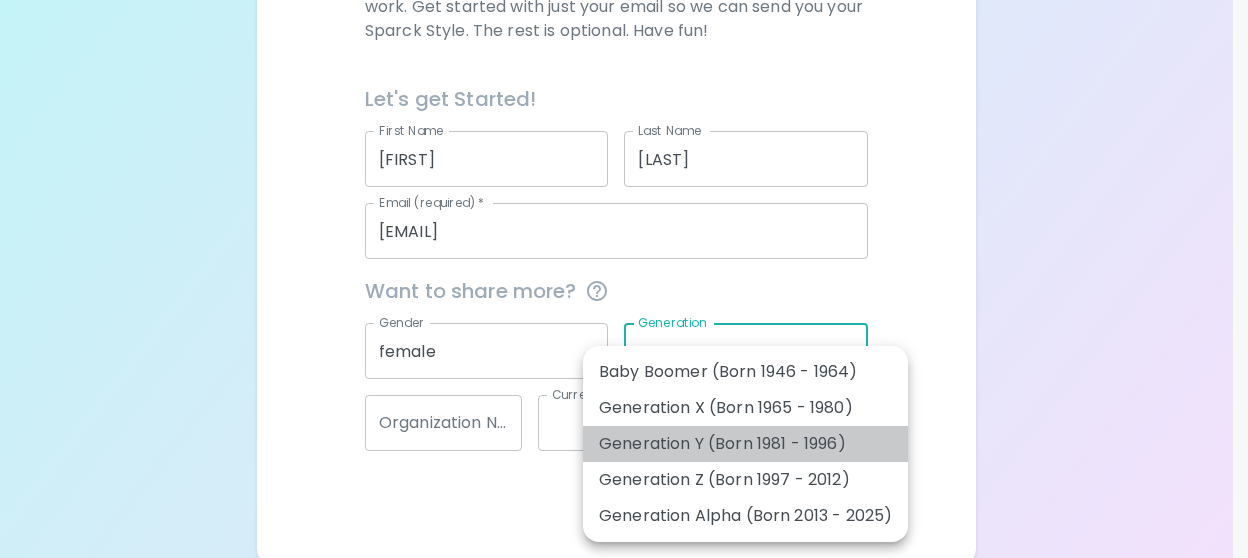 click on "Generation Y (Born 1981 - 1996)" at bounding box center [745, 444] 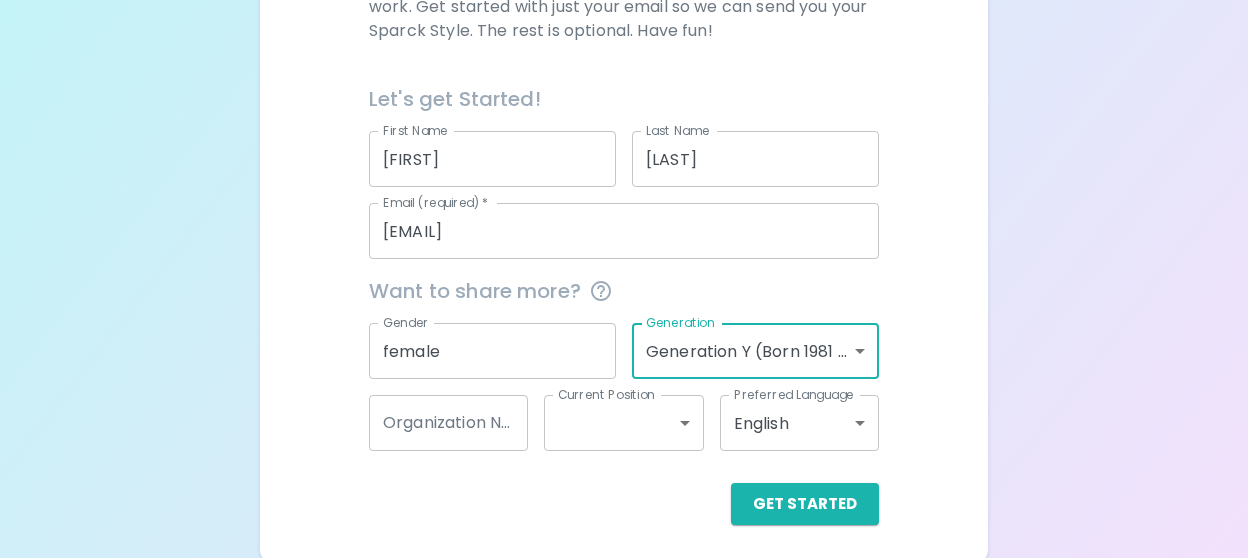 click on "Sparck Appreciation Style Quiz We are so excited to work with you to uncover your primary appreciation style in the workplace. It takes about 60 seconds and you will get access to your results right away. This is just the beginning to better understand how you feel valued at work. Get started with just your email so we can send you your Sparck Style. The rest is optional. Have fun! Let's get Started! First Name [FIRST] First Name Last Name [LAST] Last Name Email (required)   * [EMAIL] Email (required)   * Want to share more? Gender female Gender Generation Generation Y (Born 1981 - 1996) generation_y Generation Organization Name [ORGANIZATION] Organization Name Current Position ​ Current Position Preferred Language English en Preferred Language Get Started   English Español العربية‏ Português Got it" at bounding box center (624, 76) 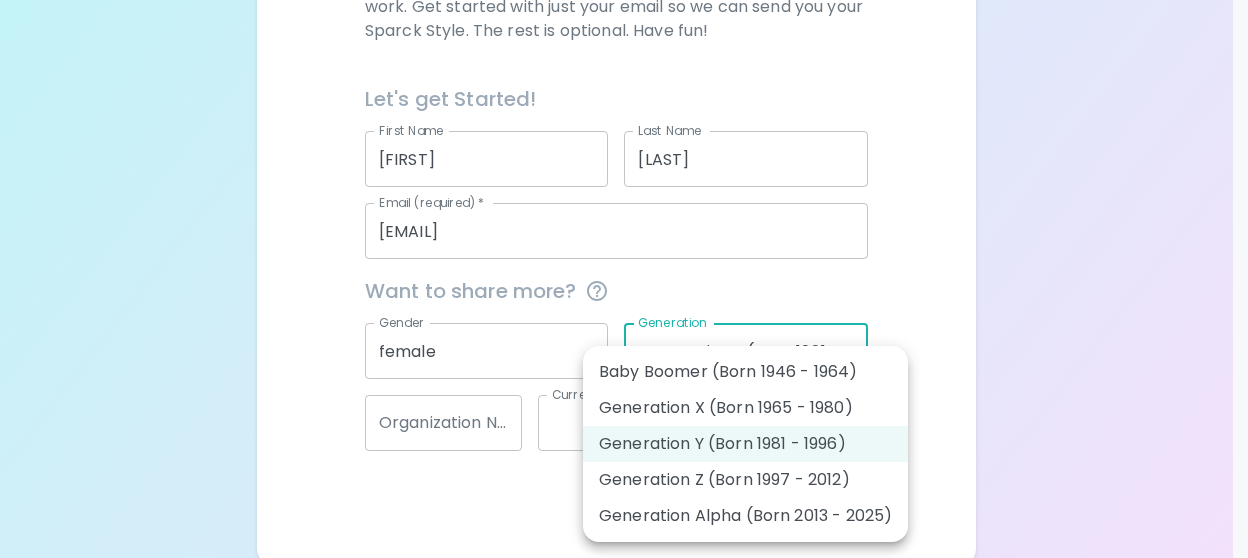 click at bounding box center [624, 279] 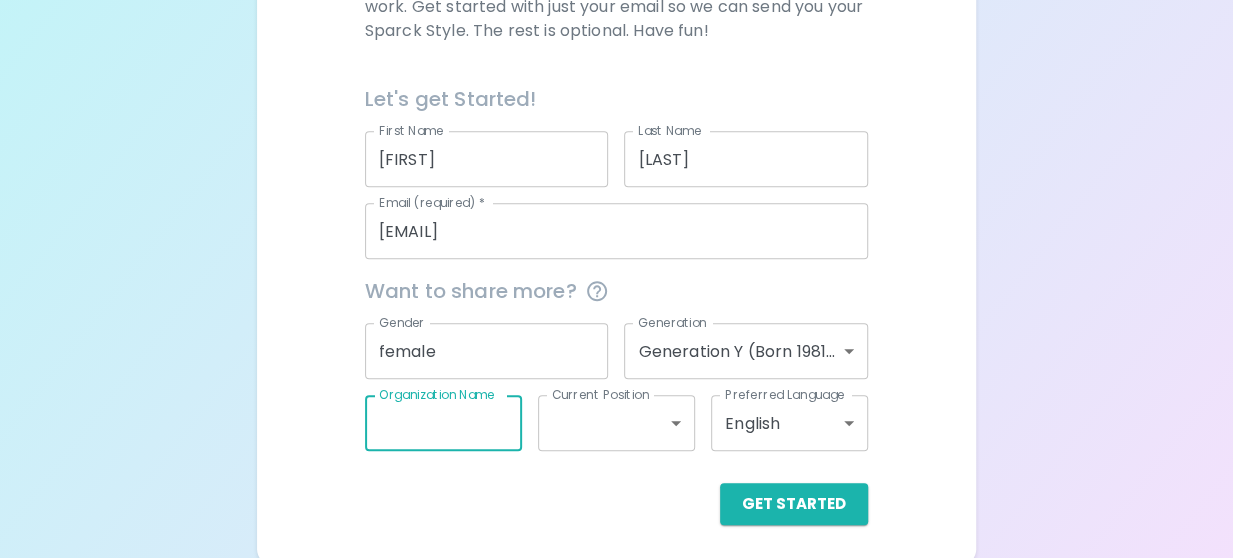 click on "Organization Name" at bounding box center (443, 423) 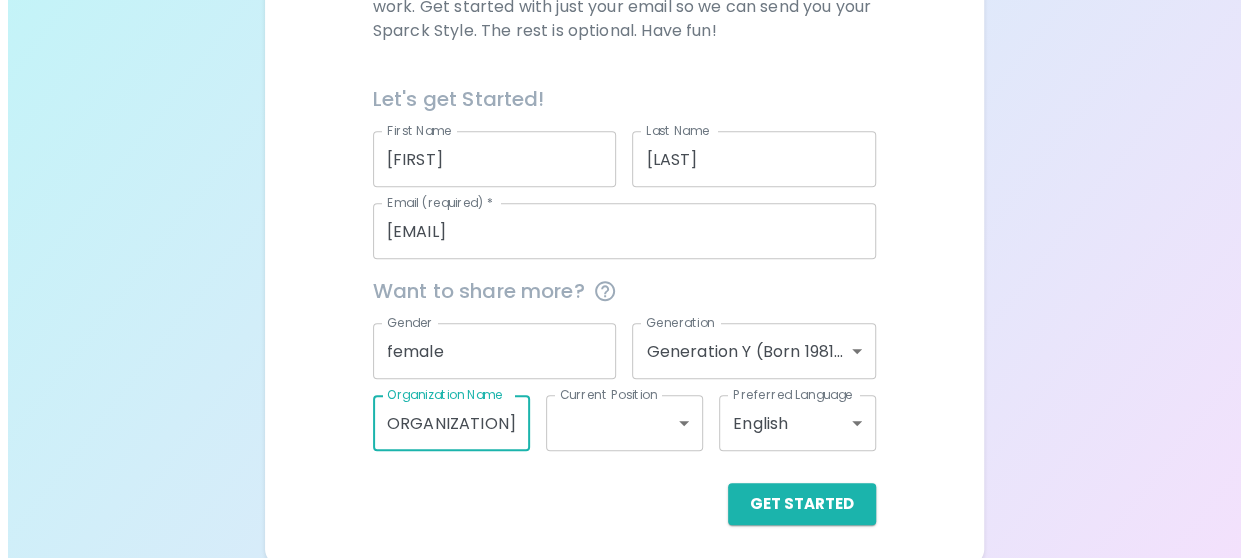 scroll, scrollTop: 0, scrollLeft: 138, axis: horizontal 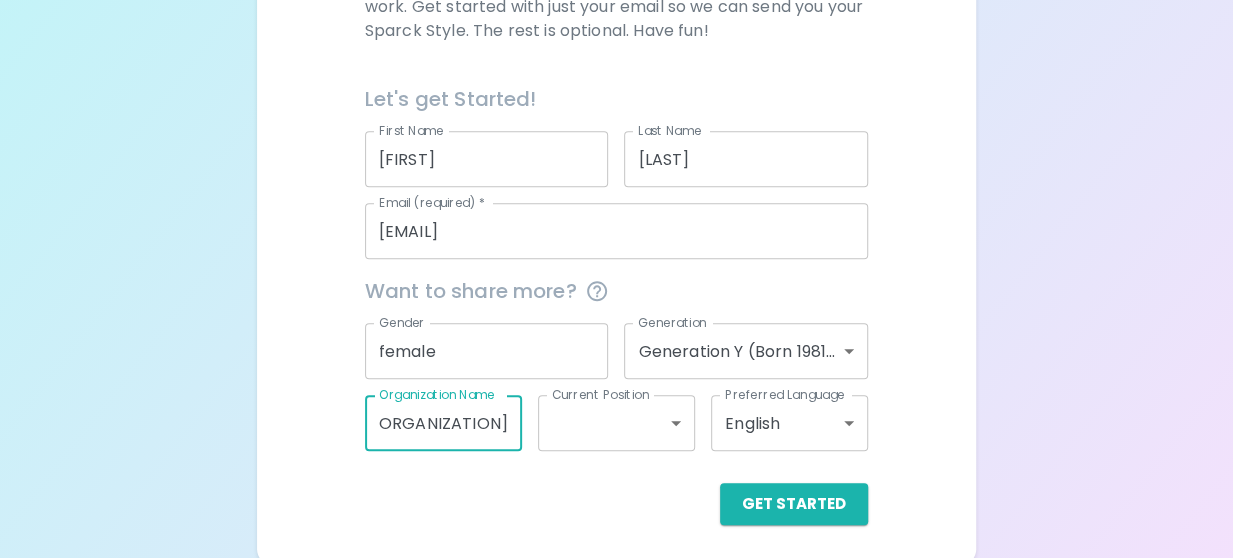 type on "[ORGANIZATION]" 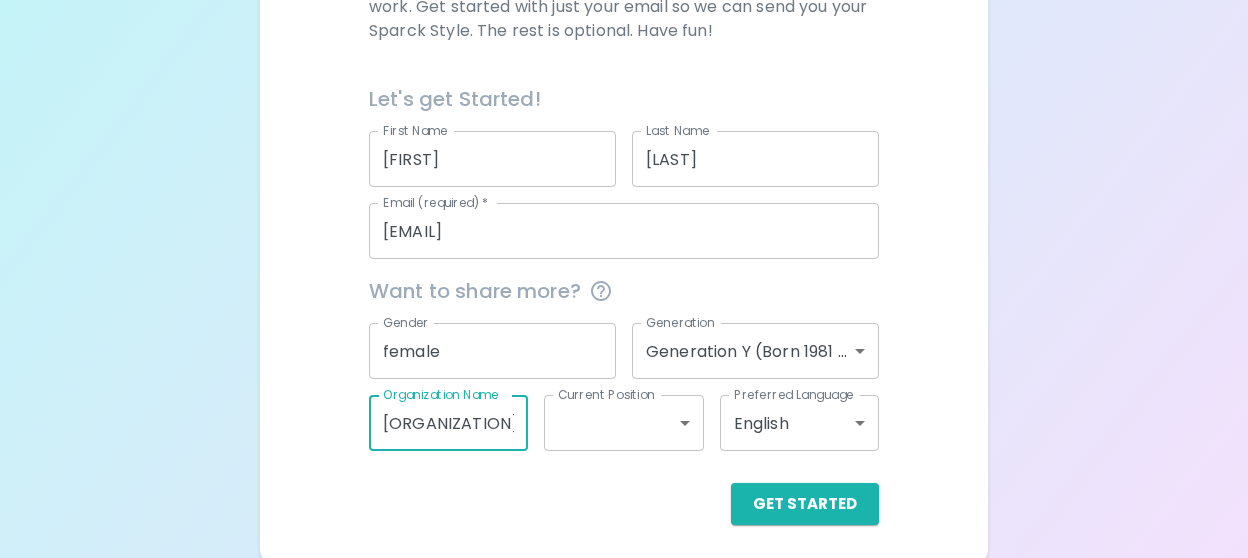 click on "Sparck Appreciation Style Quiz We are so excited to work with you to uncover your primary appreciation style in the workplace. It takes about 60 seconds and you will get access to your results right away. This is just the beginning to better understand how you feel valued at work. Get started with just your email so we can send you your Sparck Style. The rest is optional. Have fun! Let's get Started! First Name [FIRST] First Name Last Name [LAST] Last Name Email (required)   * [EMAIL] Email (required)   * Want to share more? Gender female Gender Generation Generation Y (Born 1981 - 1996) generation_y Generation Organization Name [ORGANIZATION] Organization Name Current Position ​ Current Position Preferred Language English en Preferred Language Get Started   English Español العربية‏ Português Got it" at bounding box center [624, 76] 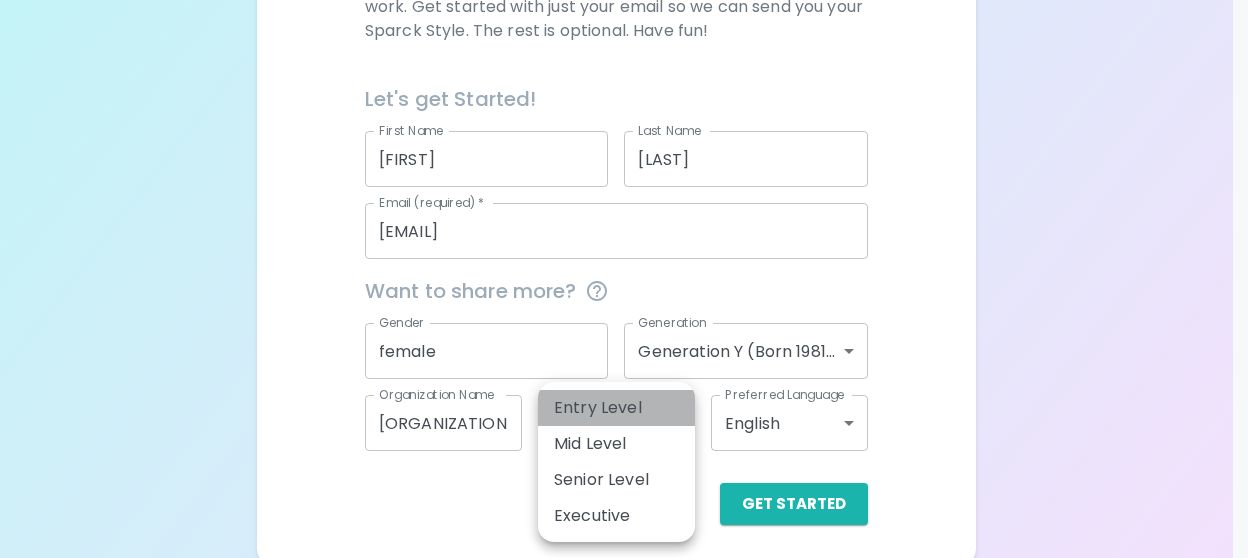 click on "Entry Level" at bounding box center [616, 408] 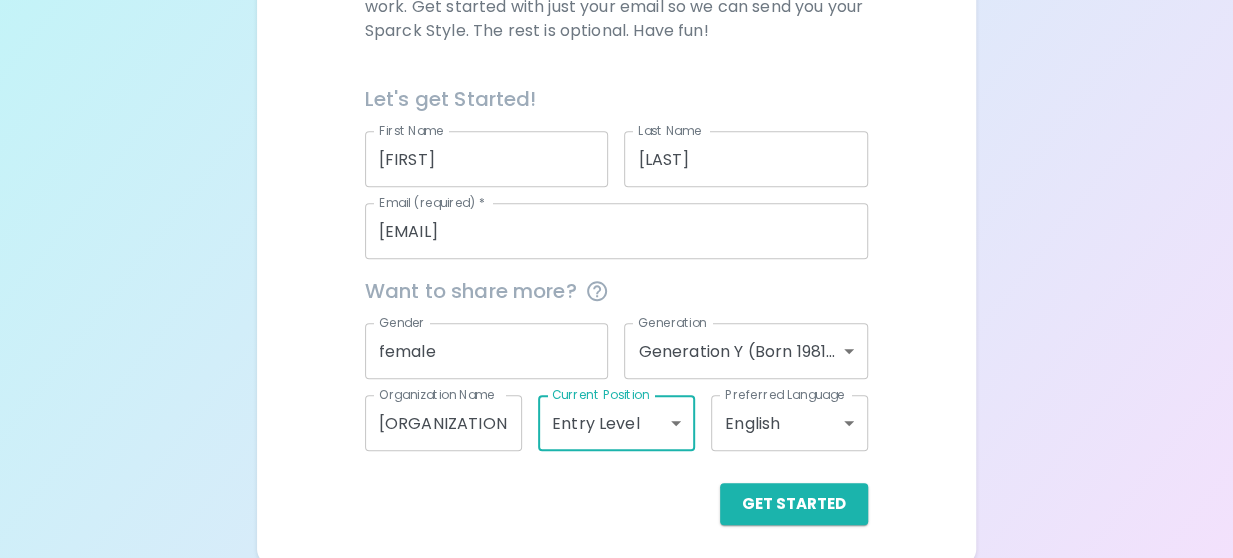 scroll, scrollTop: 418, scrollLeft: 0, axis: vertical 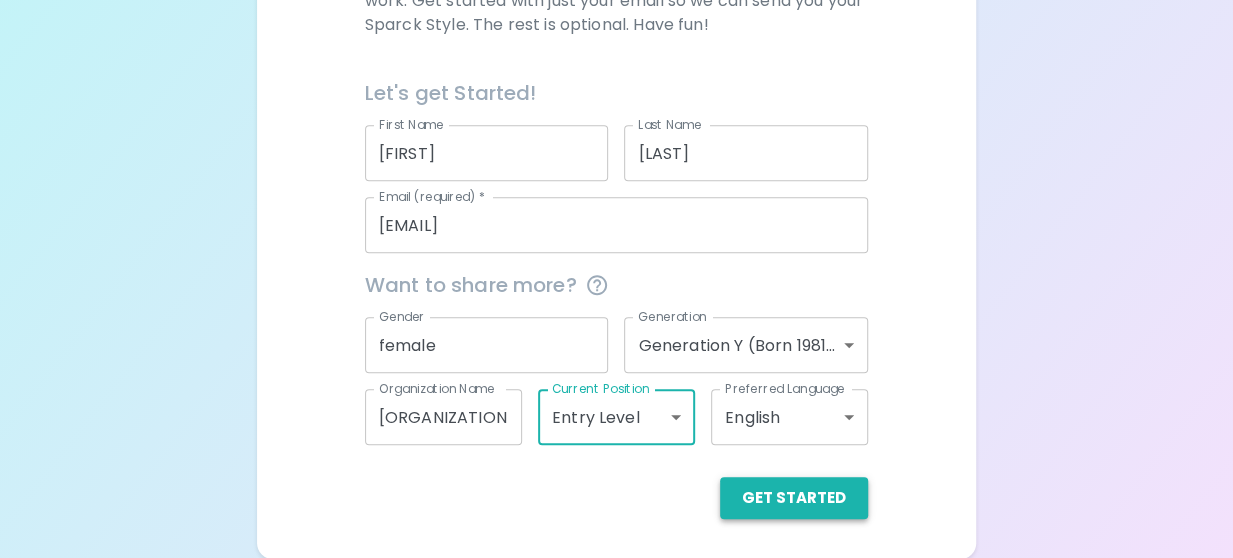 click on "Get Started" at bounding box center (794, 498) 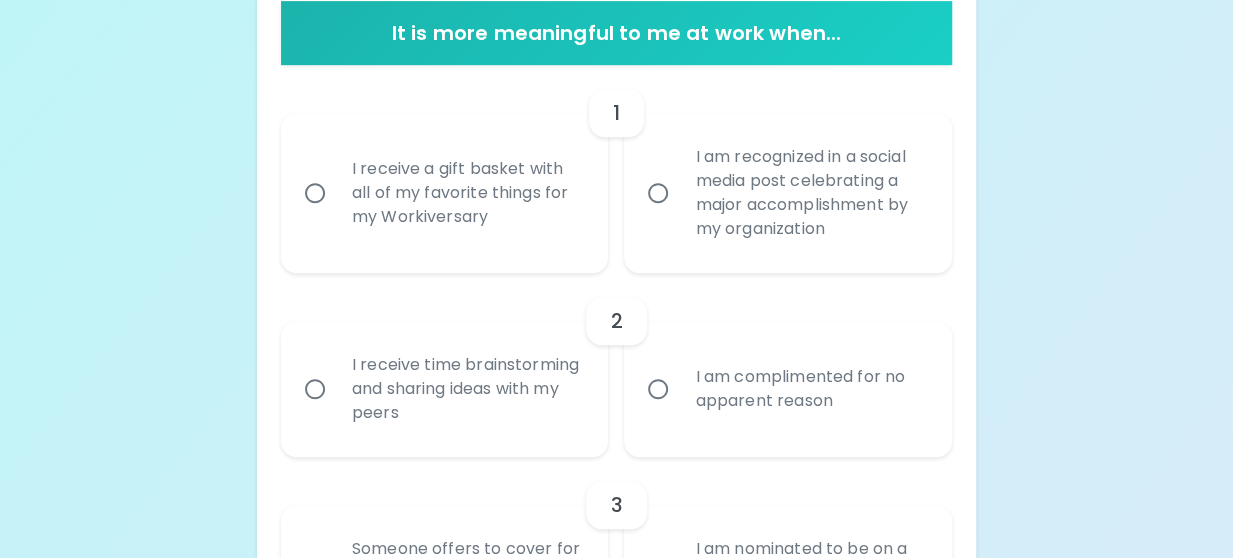 scroll, scrollTop: 414, scrollLeft: 0, axis: vertical 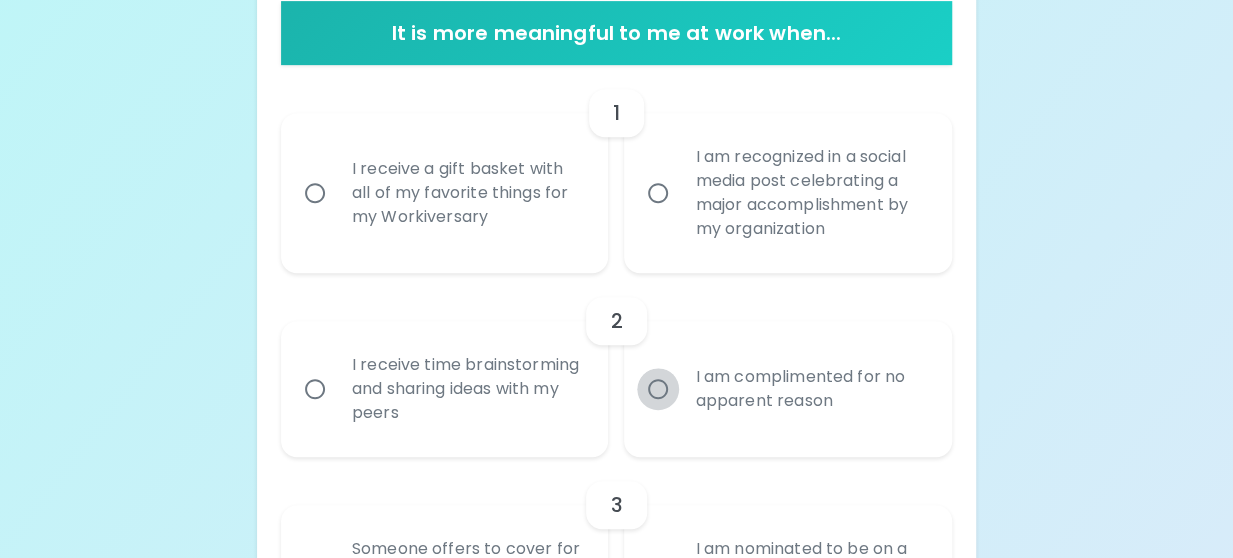 click on "I am complimented for no apparent reason" at bounding box center (658, 389) 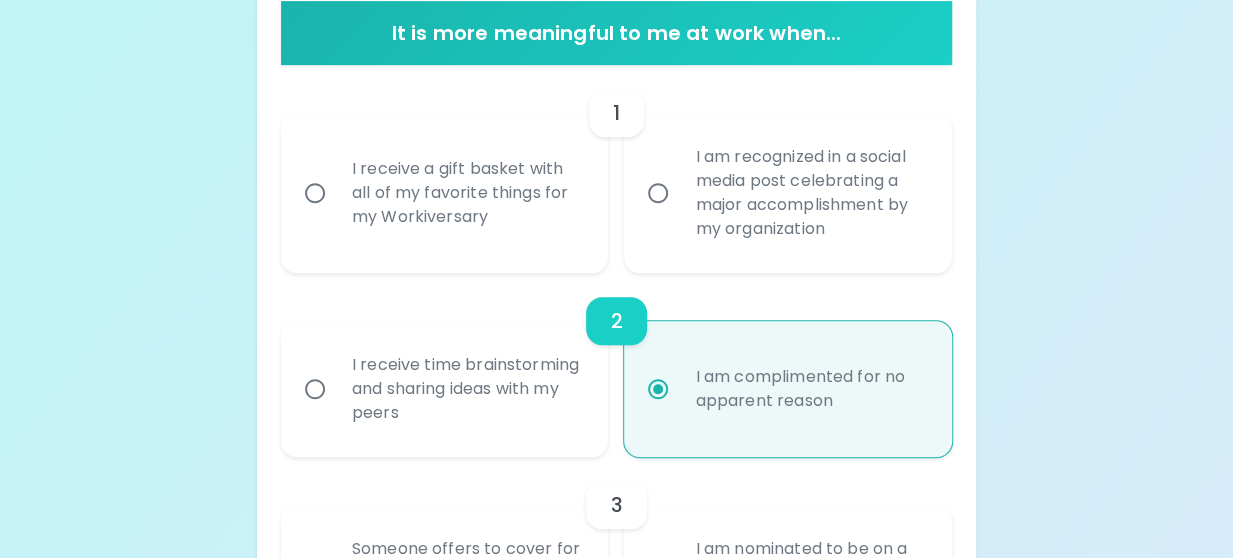 scroll, scrollTop: 408, scrollLeft: 0, axis: vertical 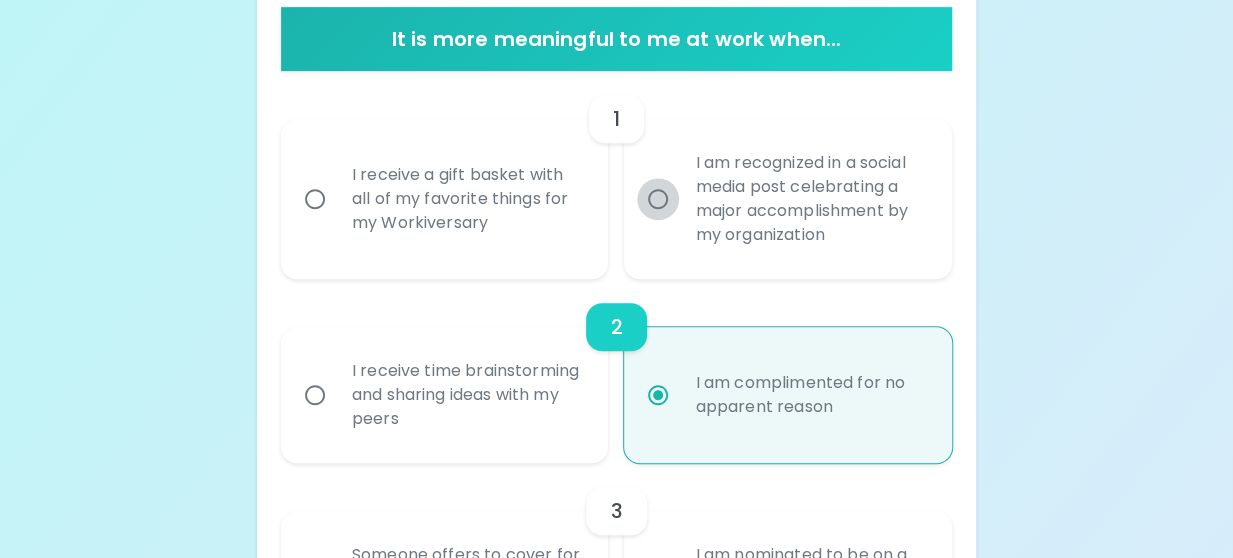click on "I am recognized in a social media post celebrating a major accomplishment by my organization" at bounding box center (658, 199) 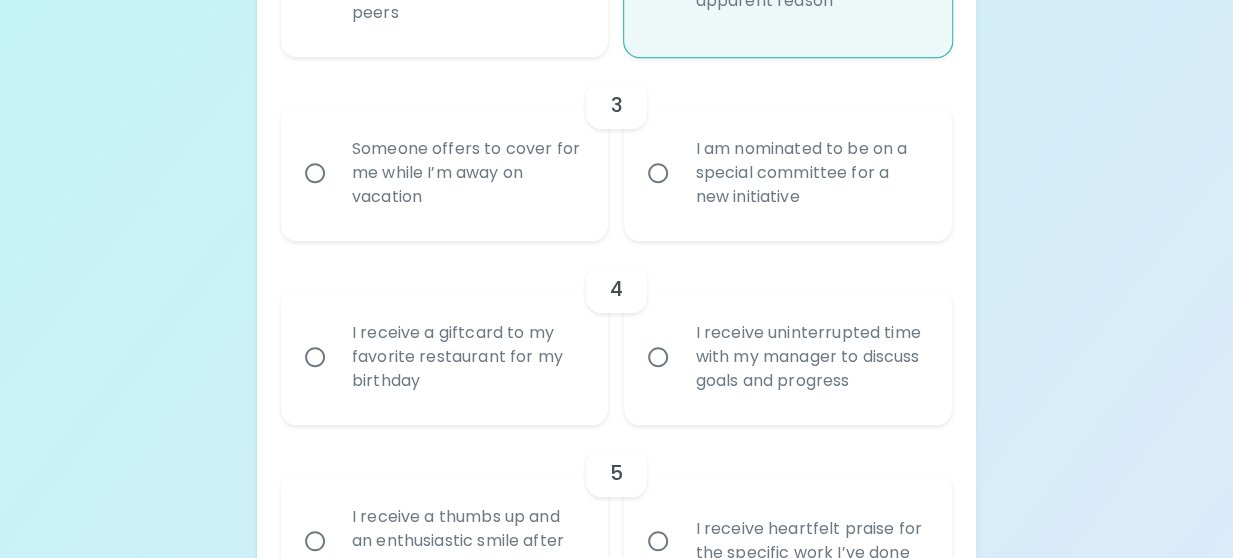 scroll, scrollTop: 814, scrollLeft: 0, axis: vertical 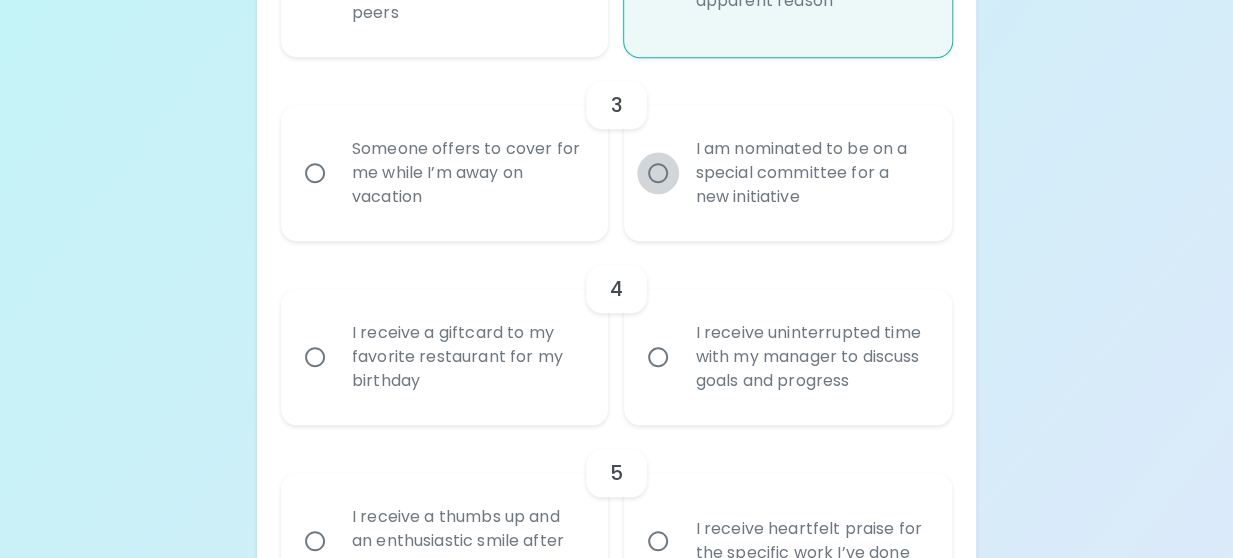 click on "I am nominated to be on a special committee for a new initiative" at bounding box center (658, 173) 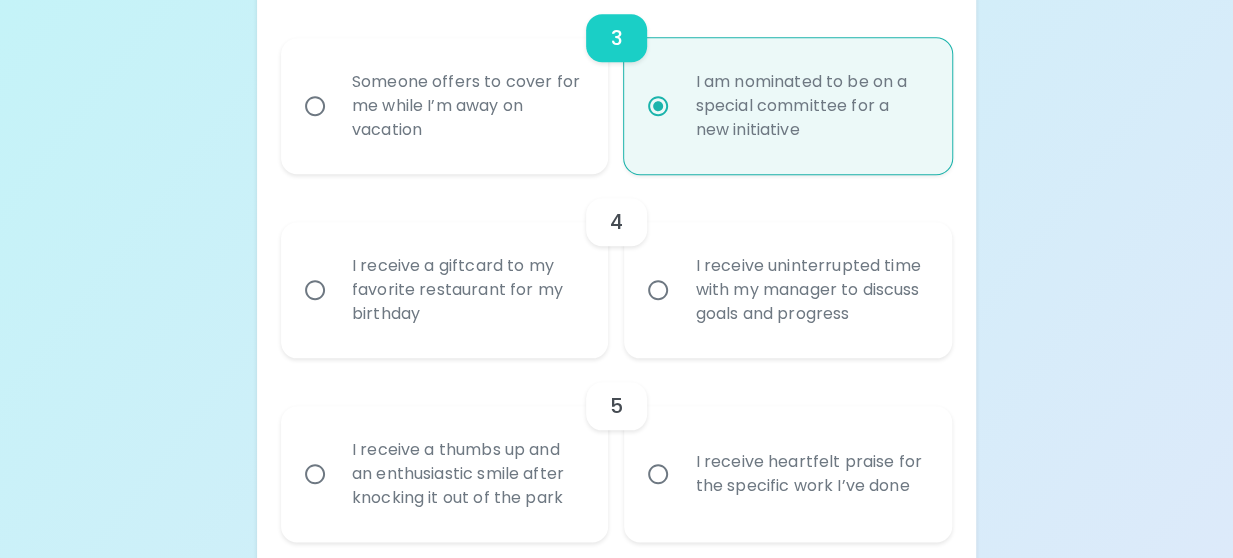 scroll, scrollTop: 974, scrollLeft: 0, axis: vertical 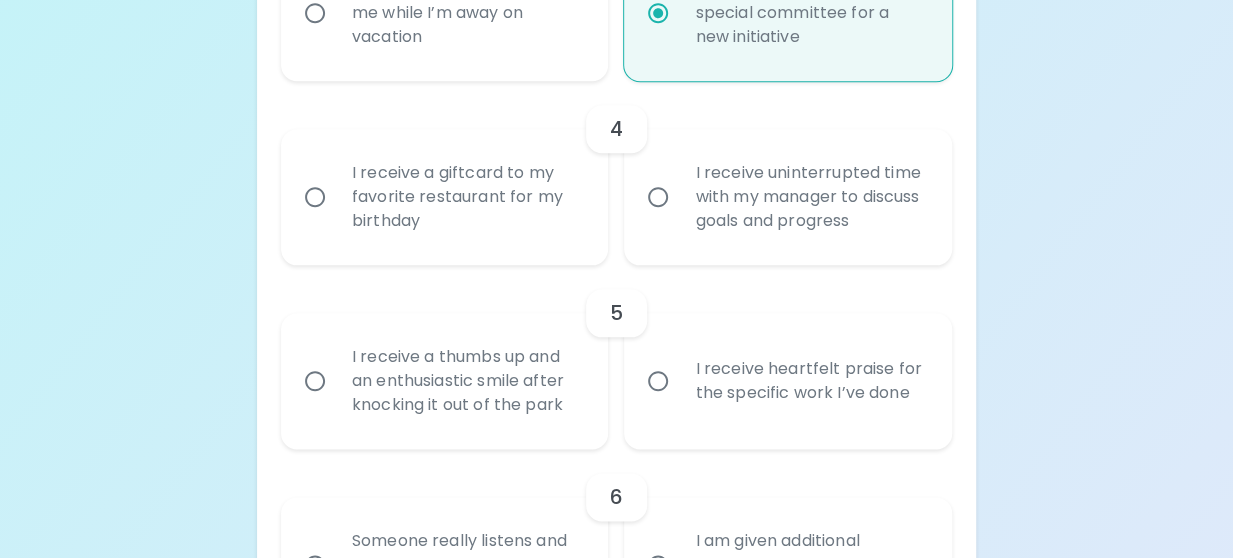 radio on "true" 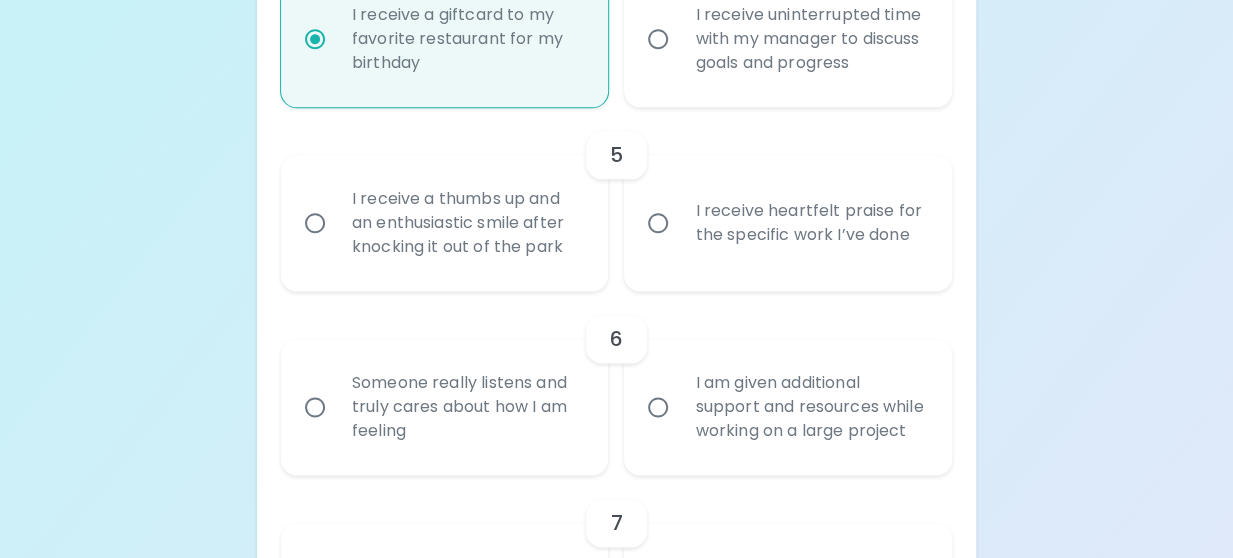 scroll, scrollTop: 1134, scrollLeft: 0, axis: vertical 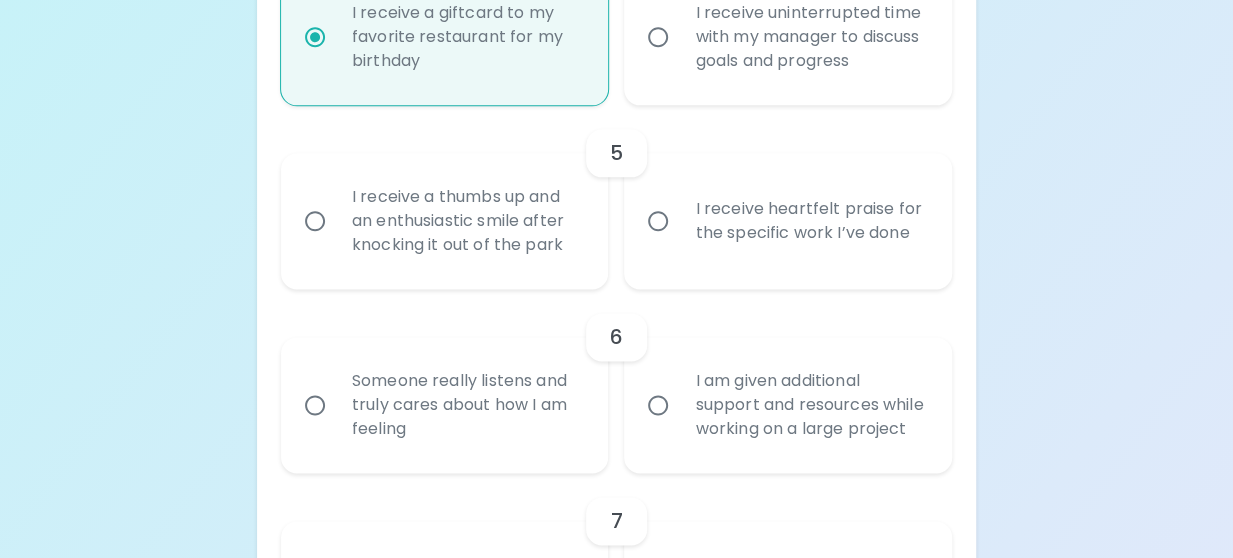 radio on "true" 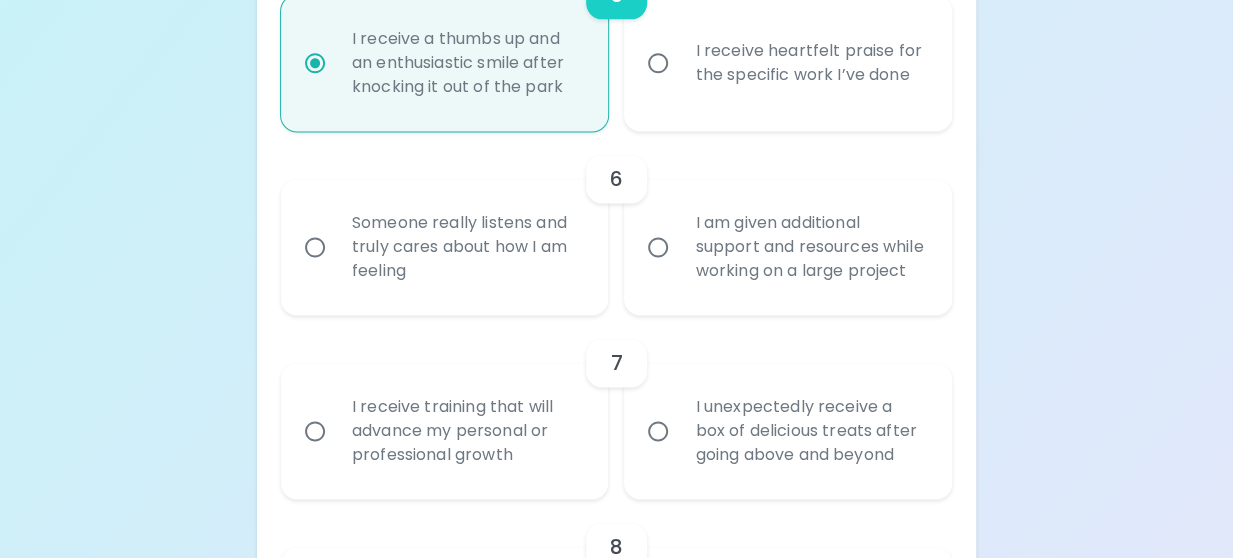 scroll, scrollTop: 1294, scrollLeft: 0, axis: vertical 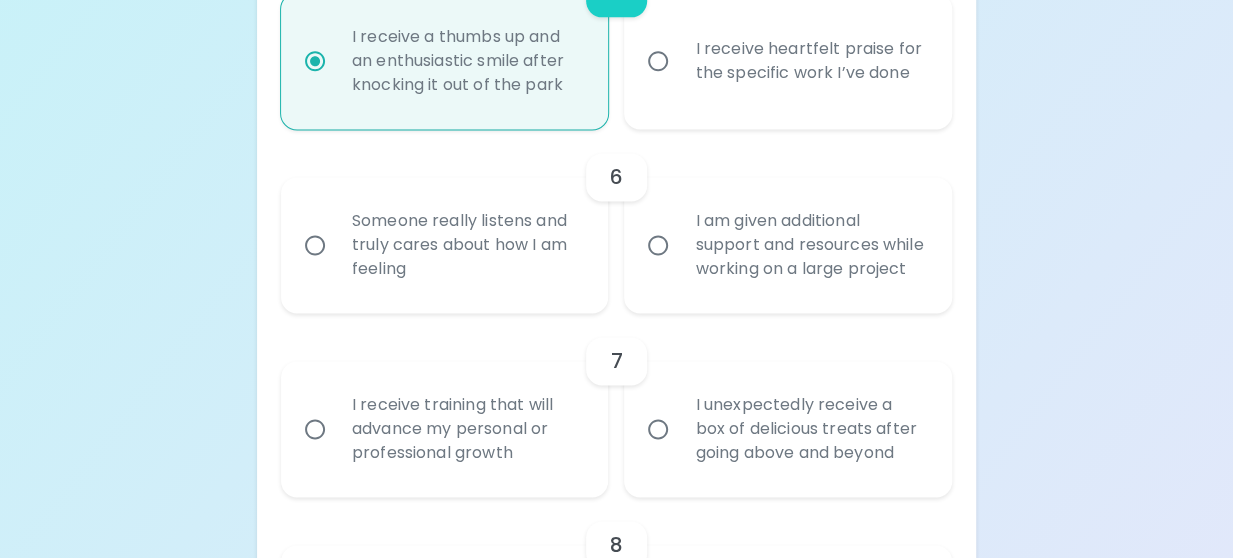 radio on "true" 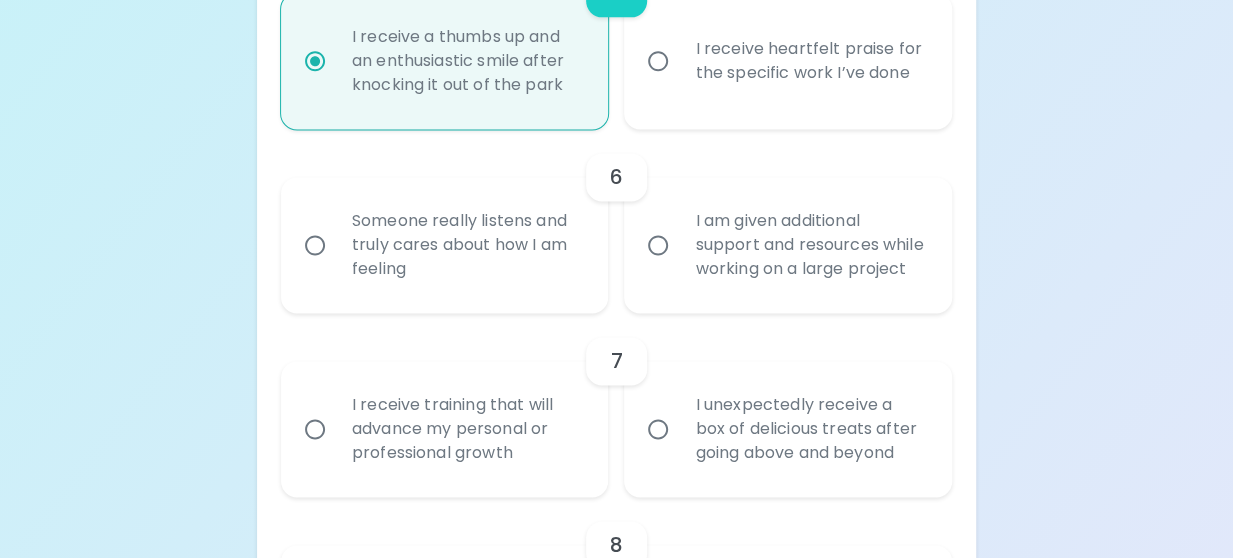 radio on "false" 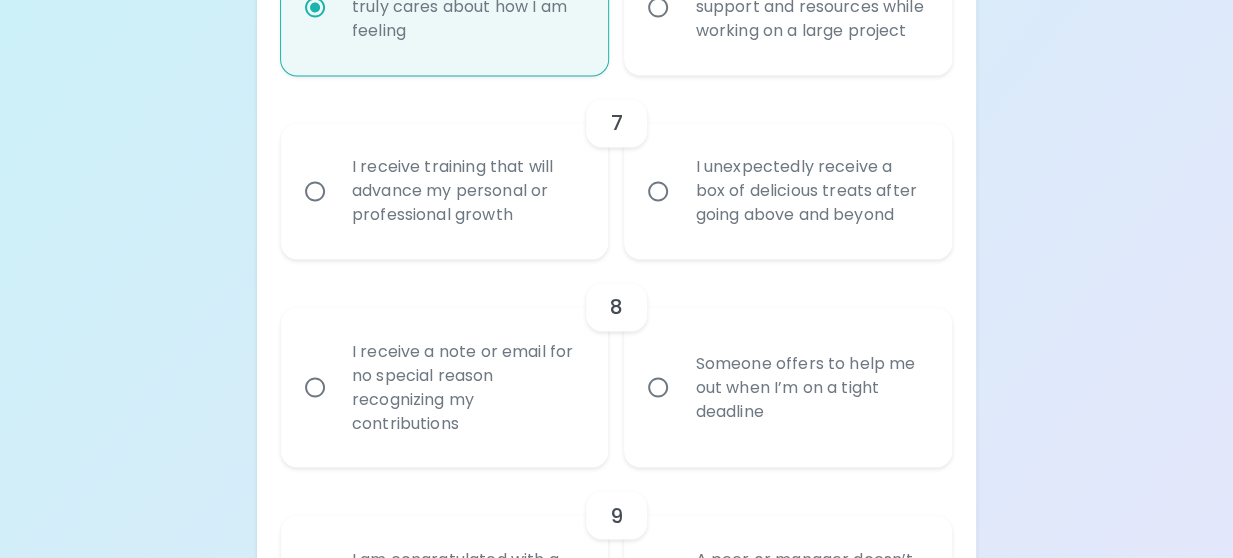 scroll, scrollTop: 1546, scrollLeft: 0, axis: vertical 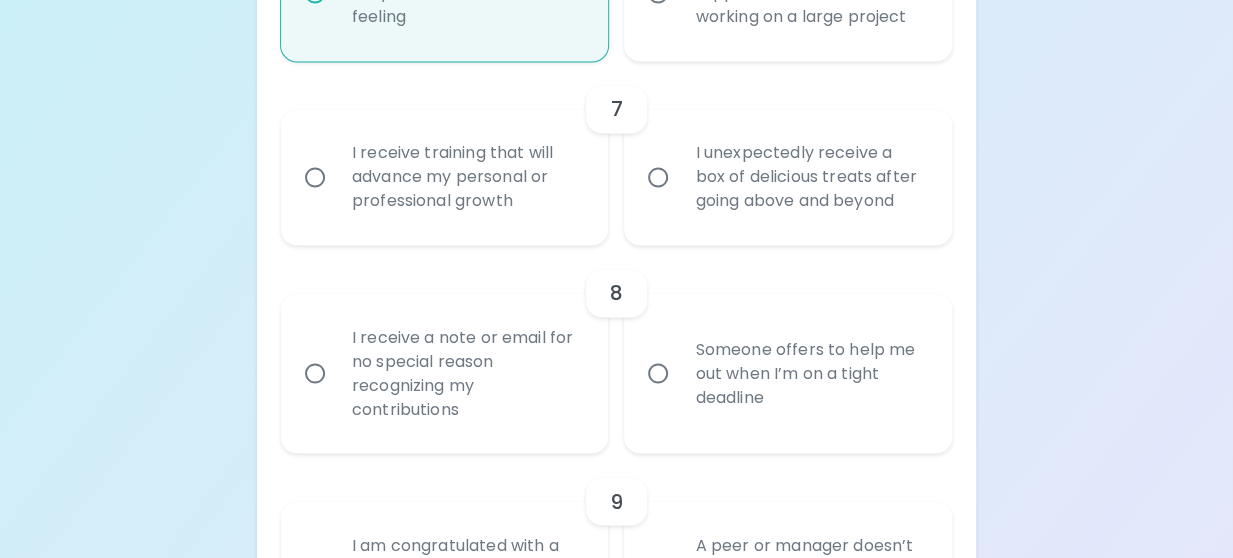 radio on "true" 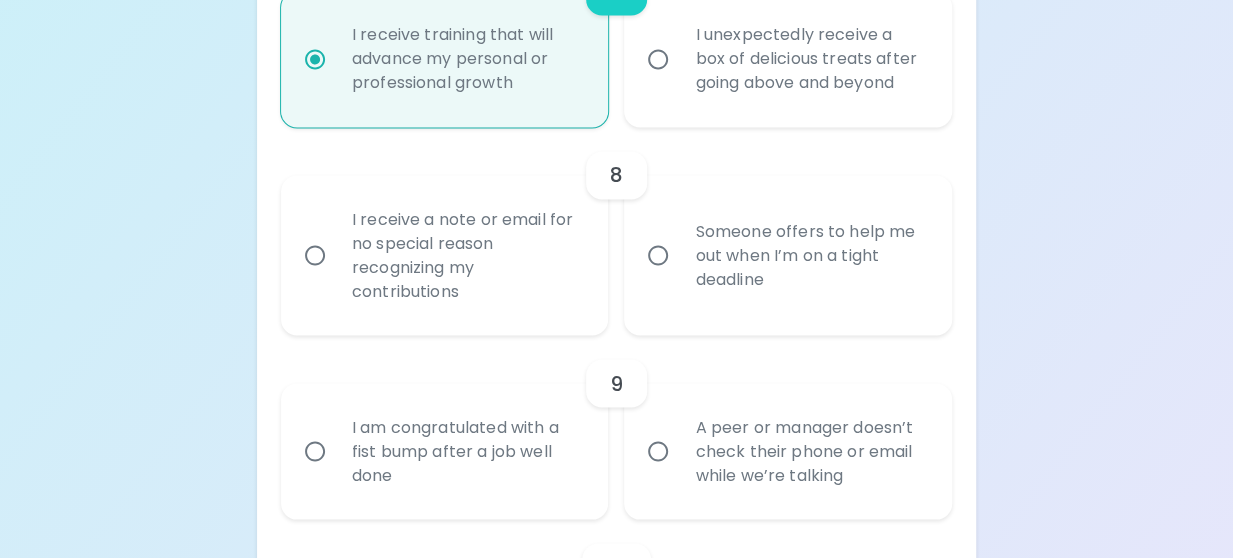 scroll, scrollTop: 1706, scrollLeft: 0, axis: vertical 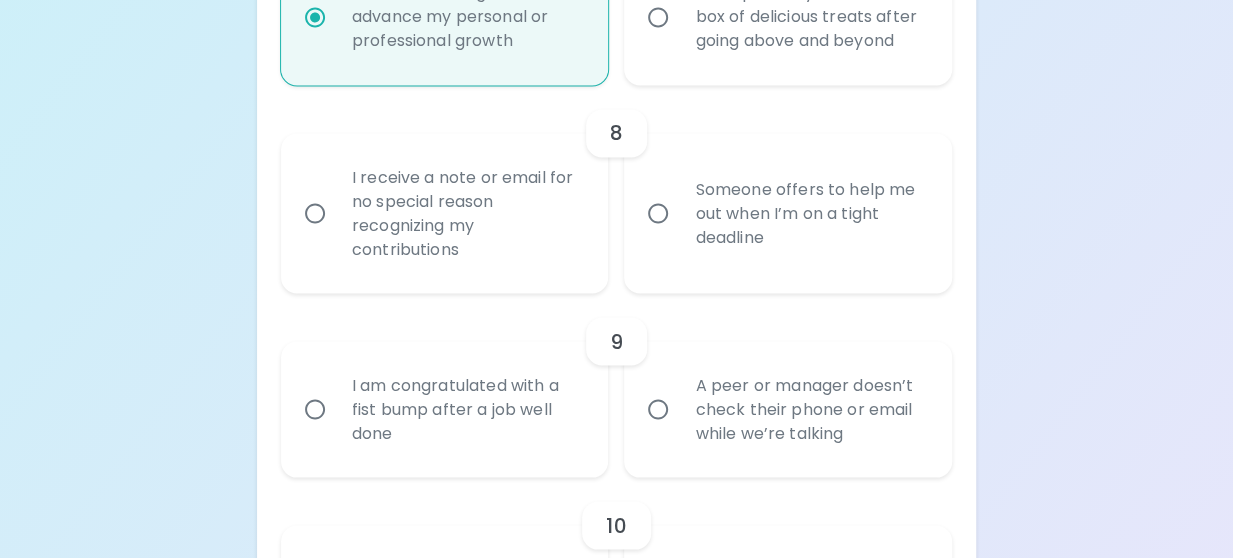 radio on "true" 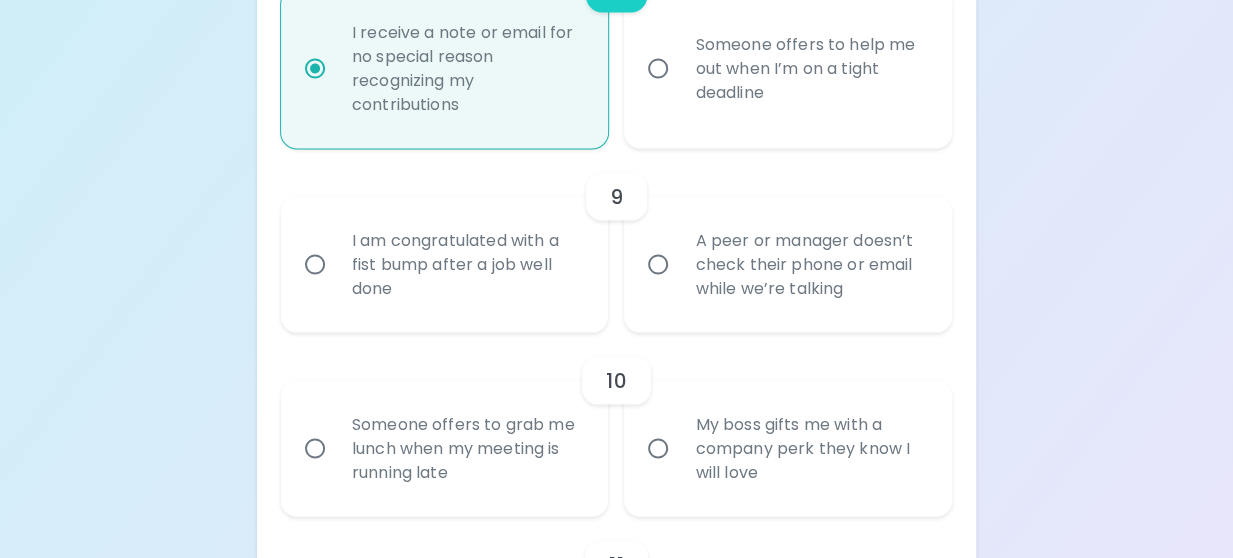 scroll, scrollTop: 1866, scrollLeft: 0, axis: vertical 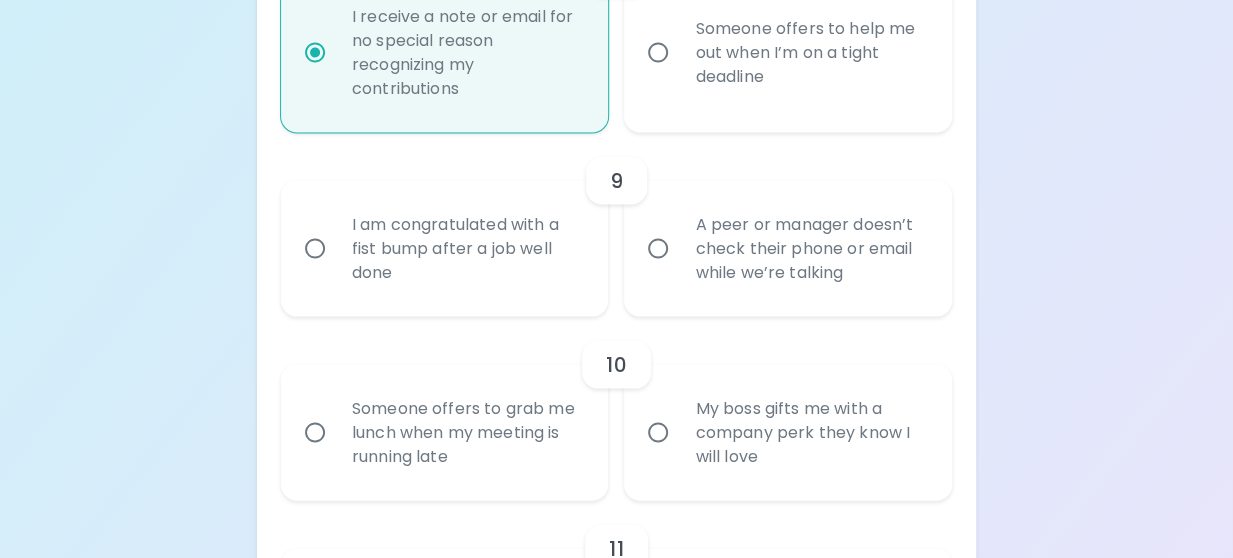 radio on "true" 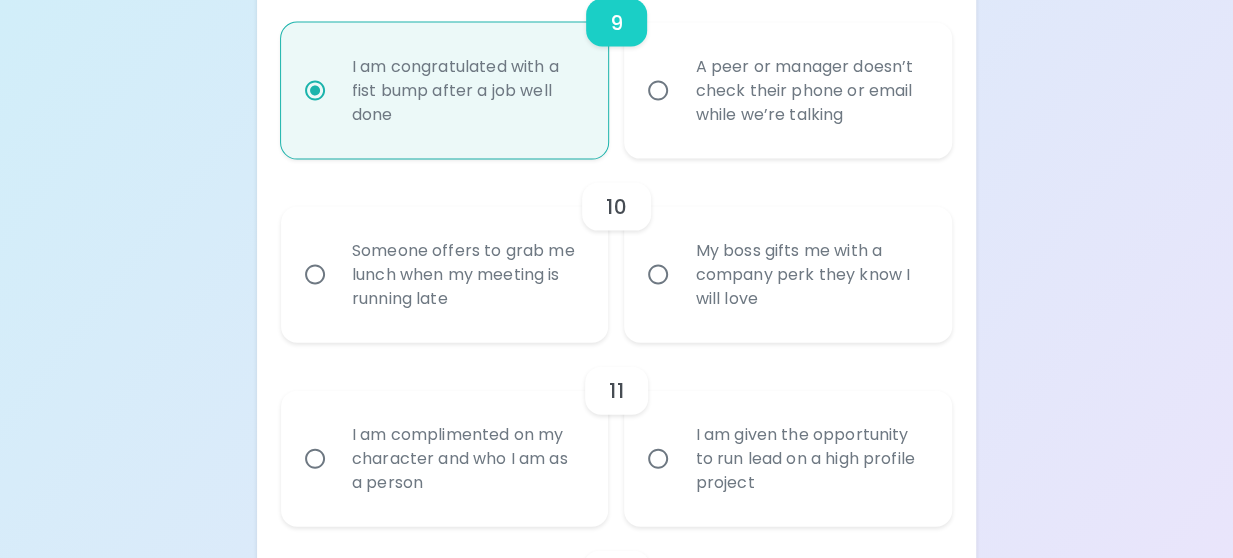 scroll, scrollTop: 2026, scrollLeft: 0, axis: vertical 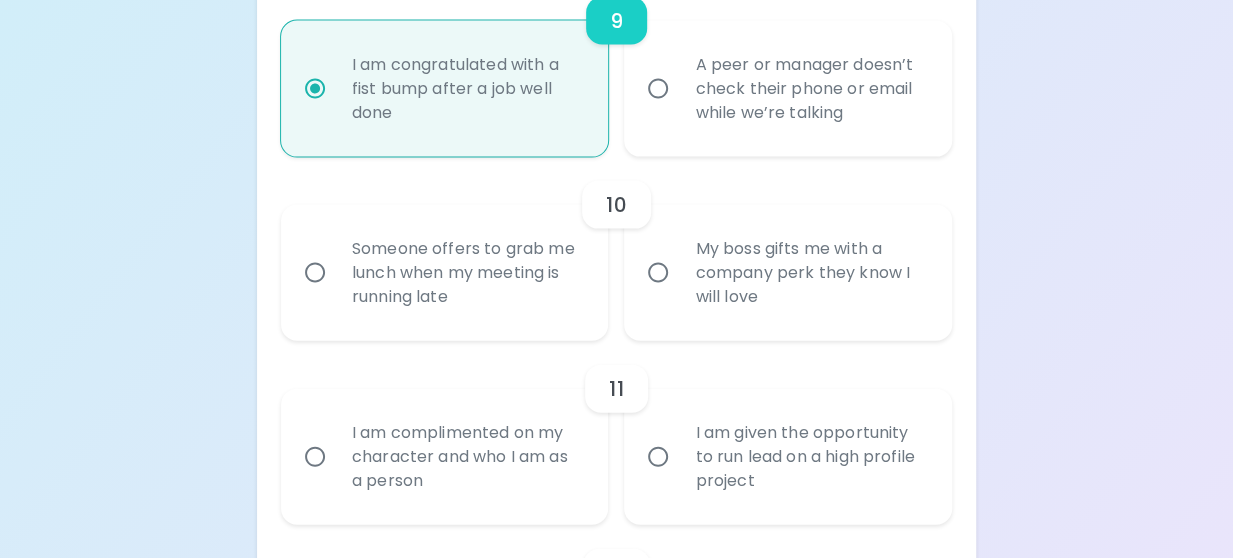 radio on "true" 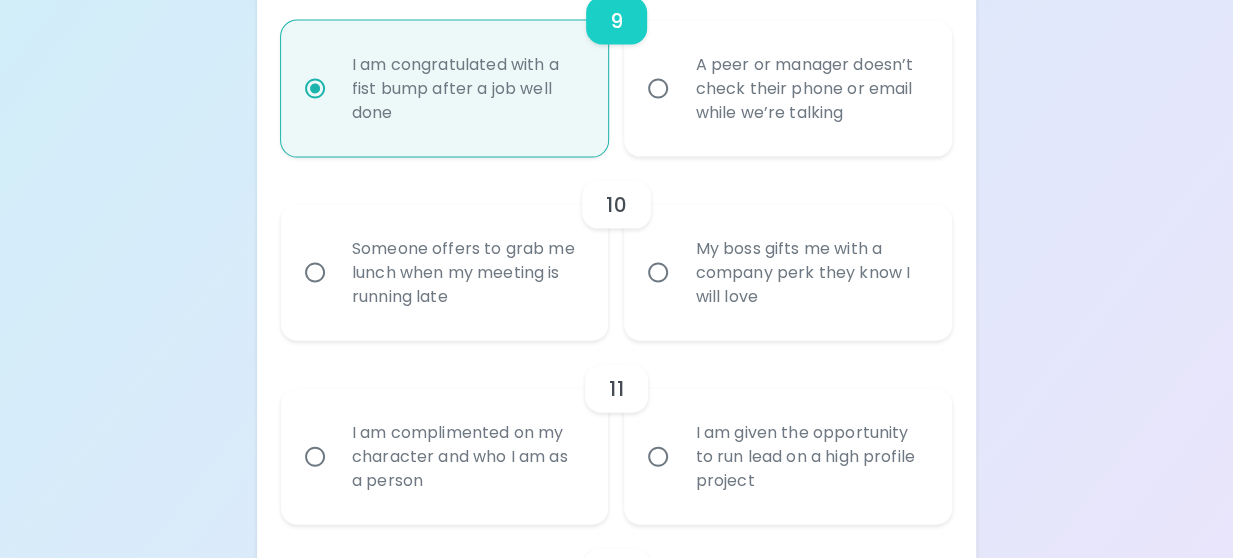 radio on "false" 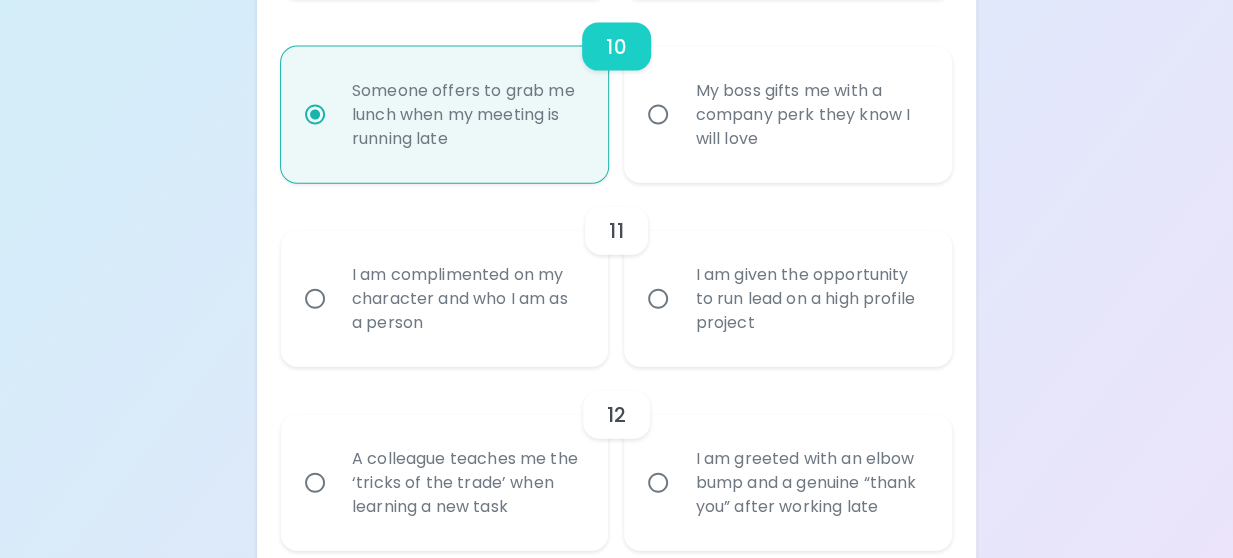 scroll, scrollTop: 2186, scrollLeft: 0, axis: vertical 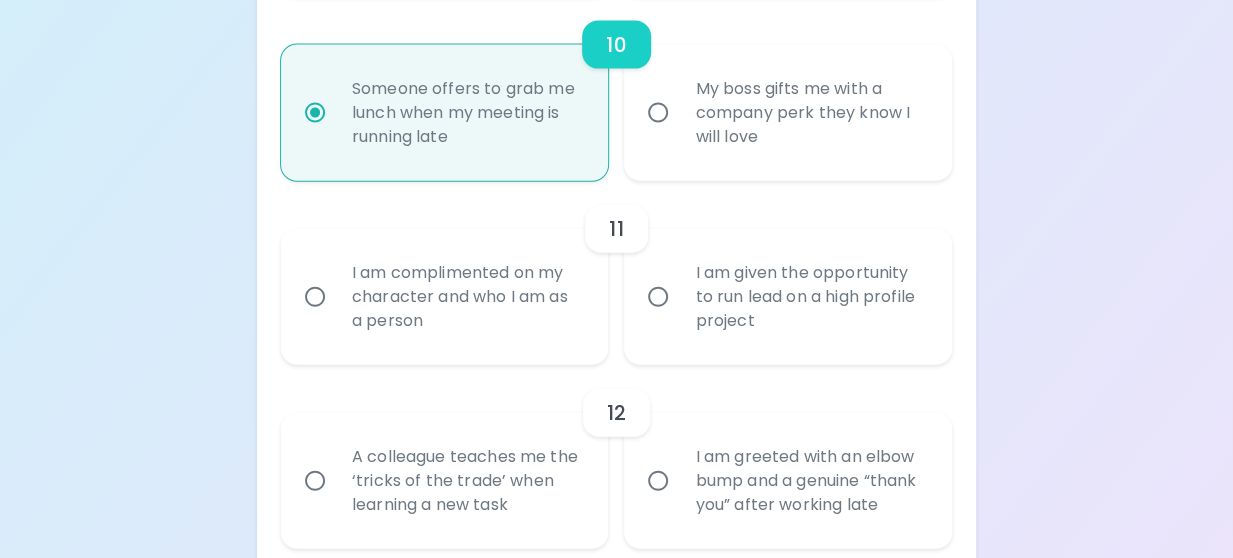 radio on "true" 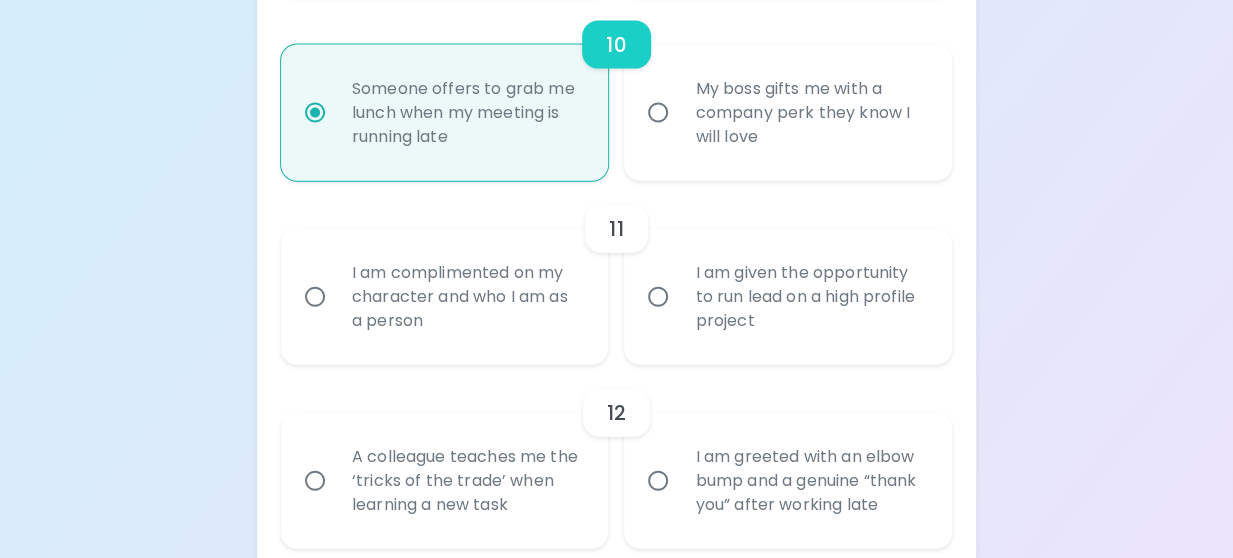 radio on "false" 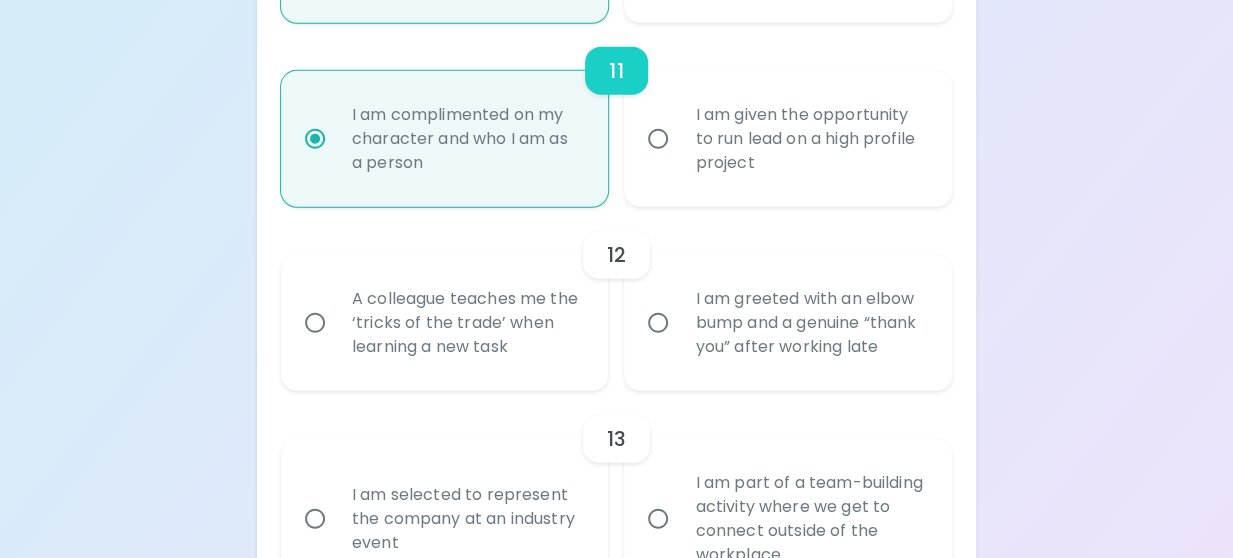 scroll, scrollTop: 2346, scrollLeft: 0, axis: vertical 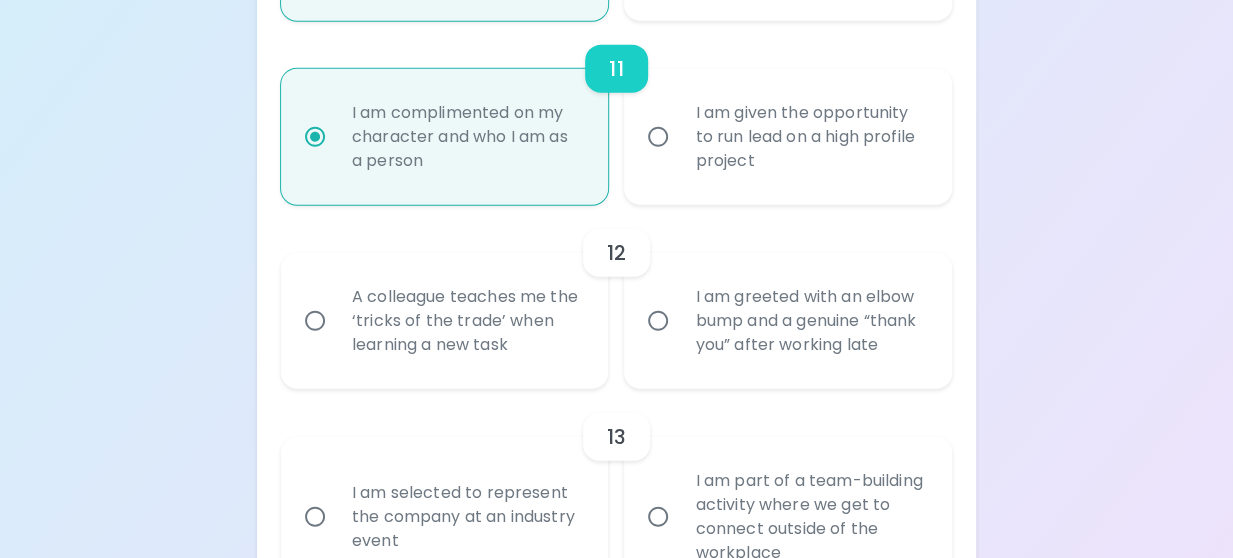 radio on "true" 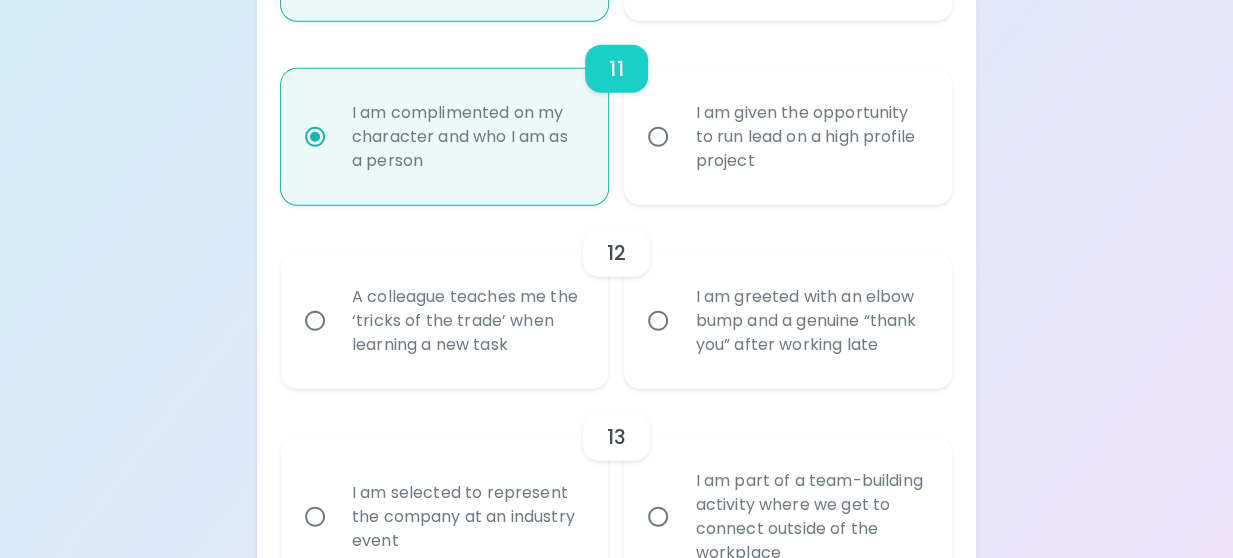 radio on "false" 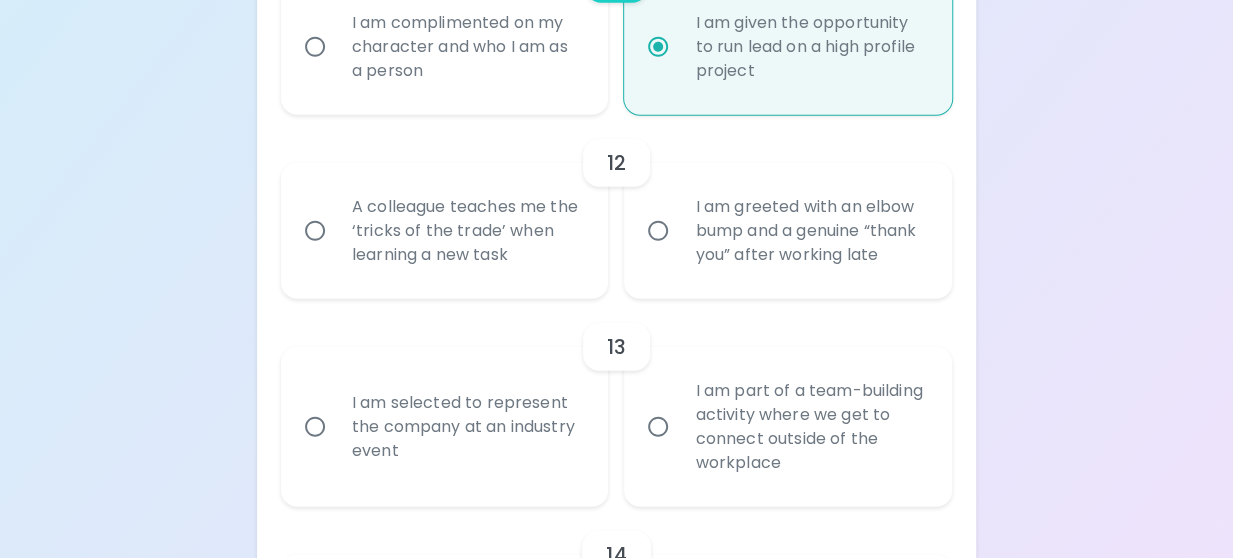 scroll, scrollTop: 2442, scrollLeft: 0, axis: vertical 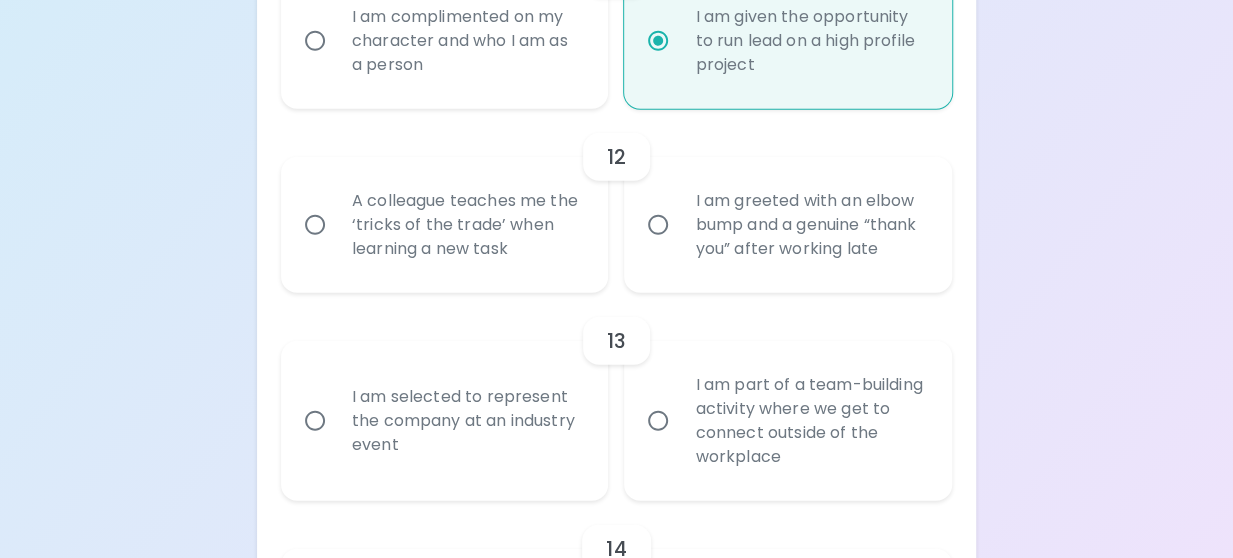 radio on "true" 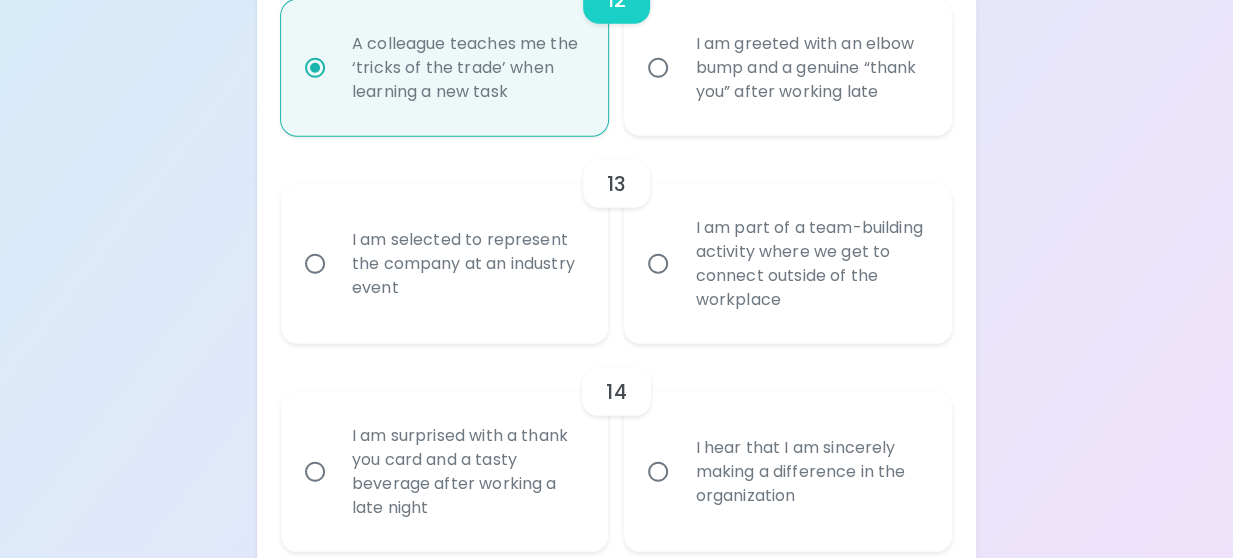 scroll, scrollTop: 2602, scrollLeft: 0, axis: vertical 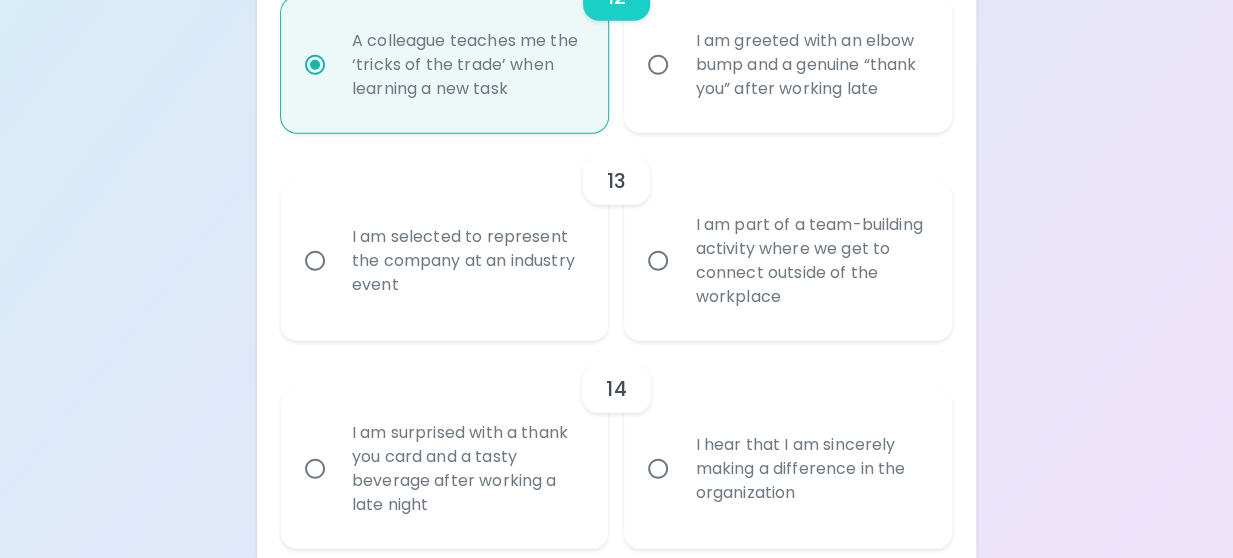 radio on "true" 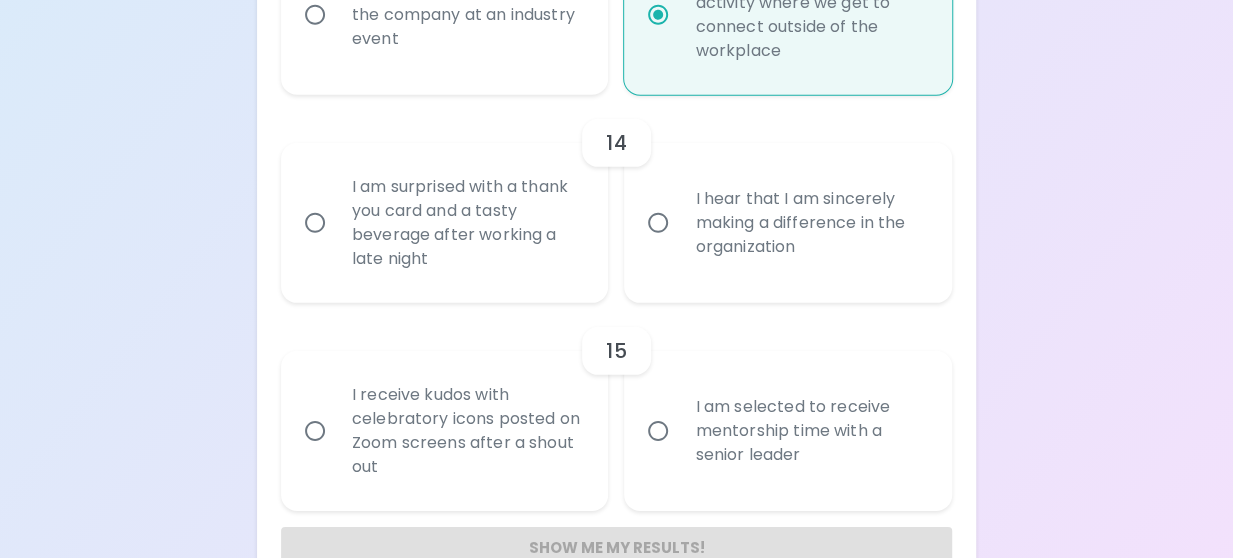 scroll, scrollTop: 2848, scrollLeft: 0, axis: vertical 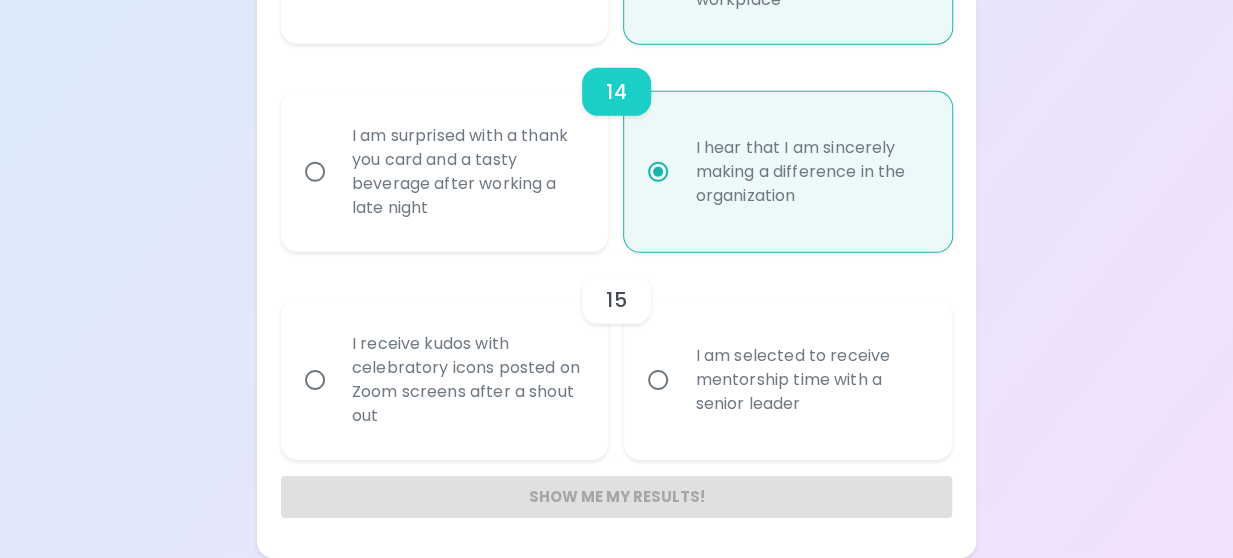 radio on "true" 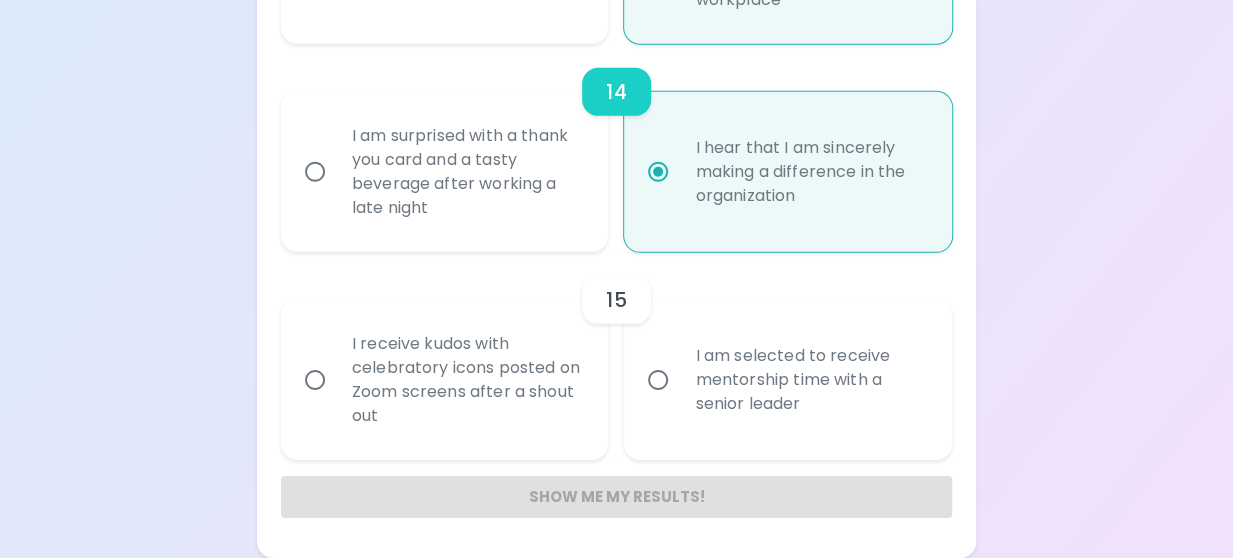 radio on "false" 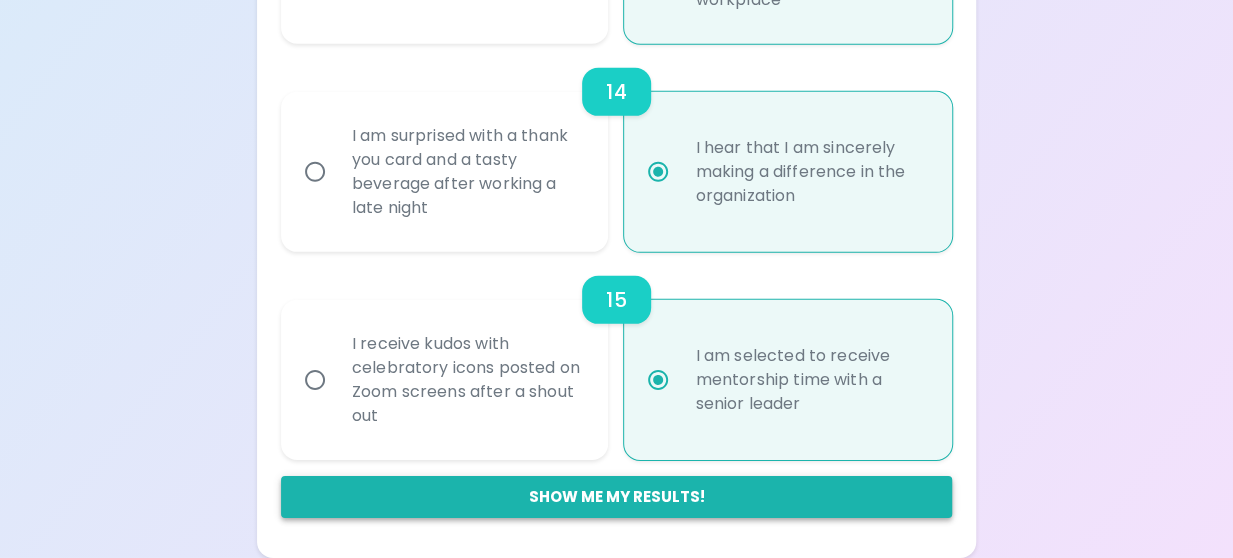 radio on "true" 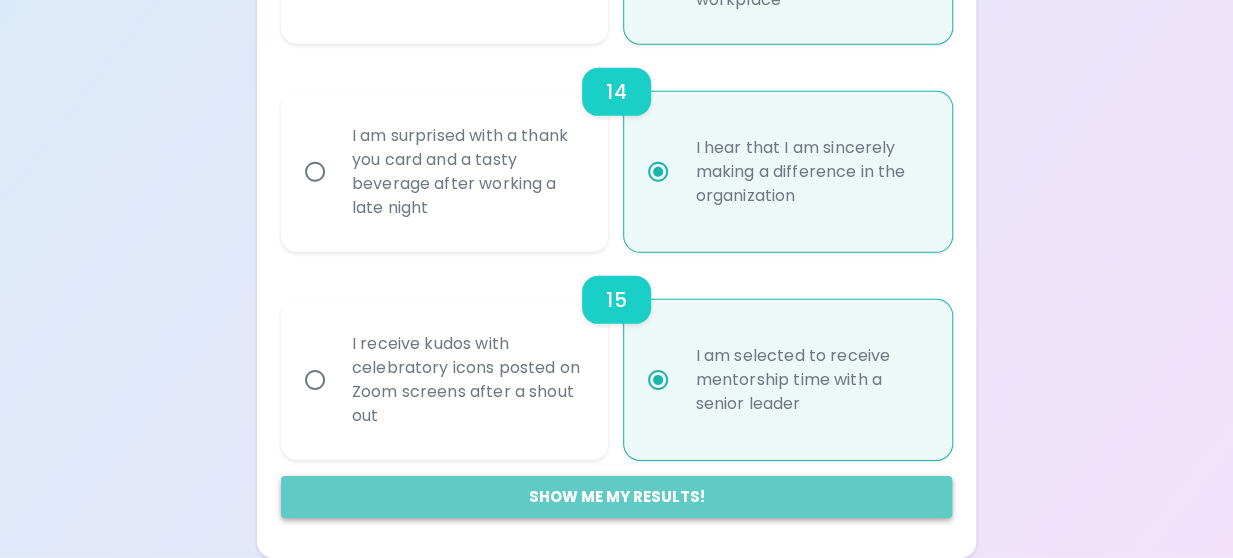 click on "Show me my results!" at bounding box center (616, 497) 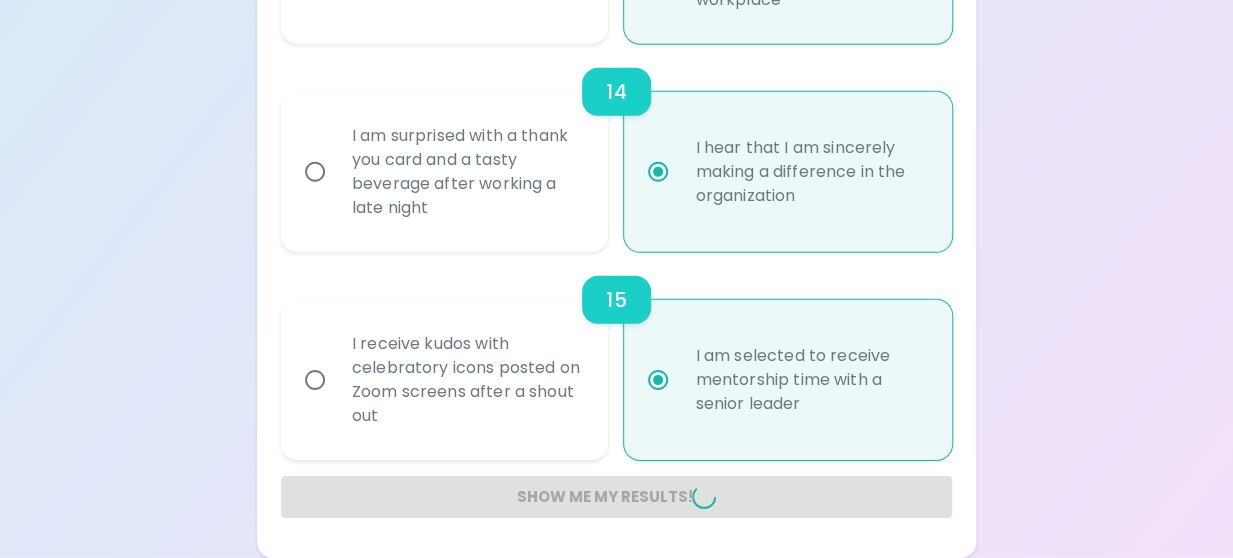 radio on "false" 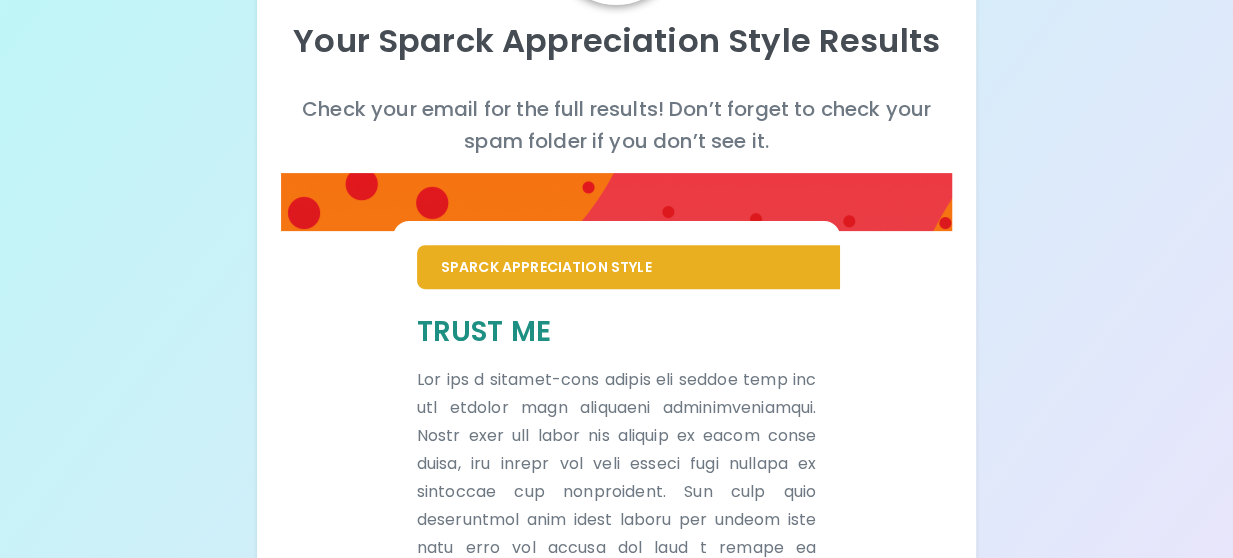 scroll, scrollTop: 212, scrollLeft: 0, axis: vertical 